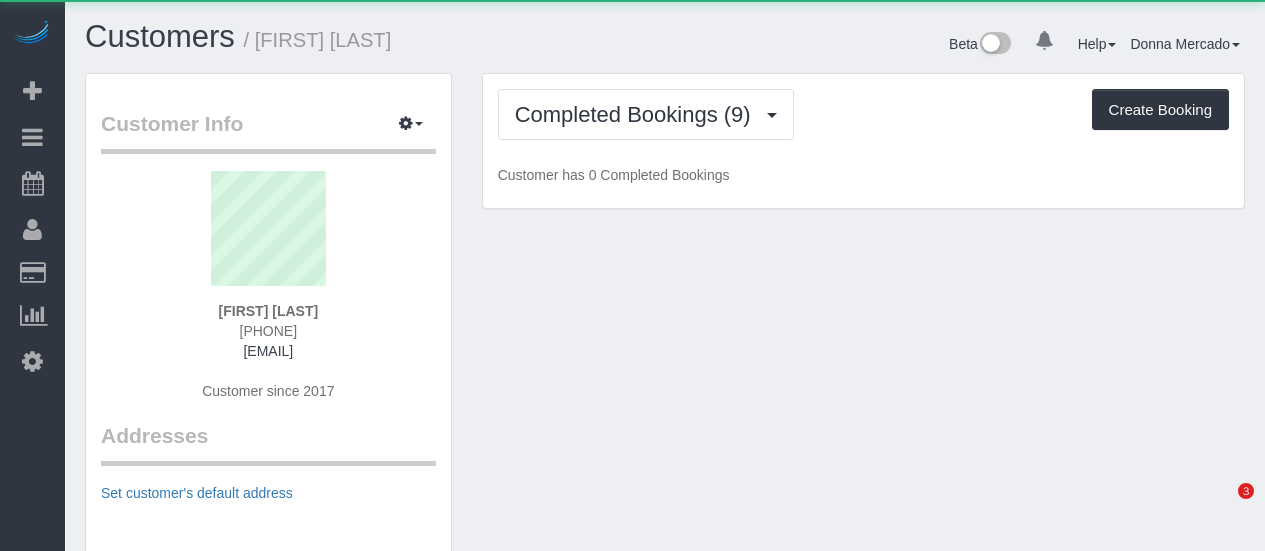 scroll, scrollTop: 0, scrollLeft: 0, axis: both 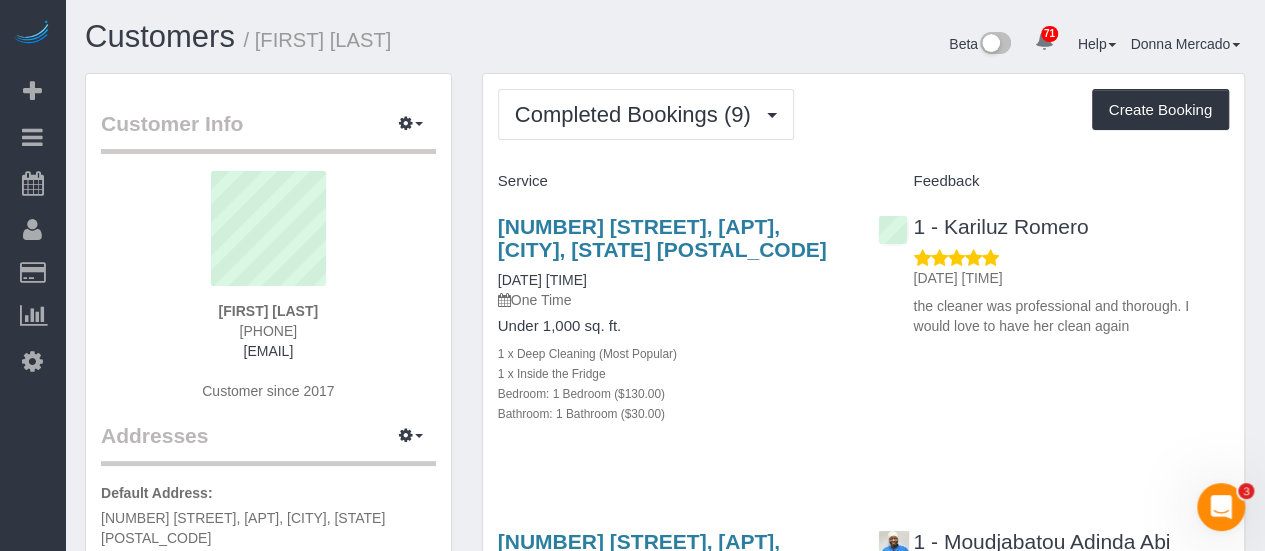 drag, startPoint x: 374, startPoint y: 13, endPoint x: 454, endPoint y: 120, distance: 133.60014 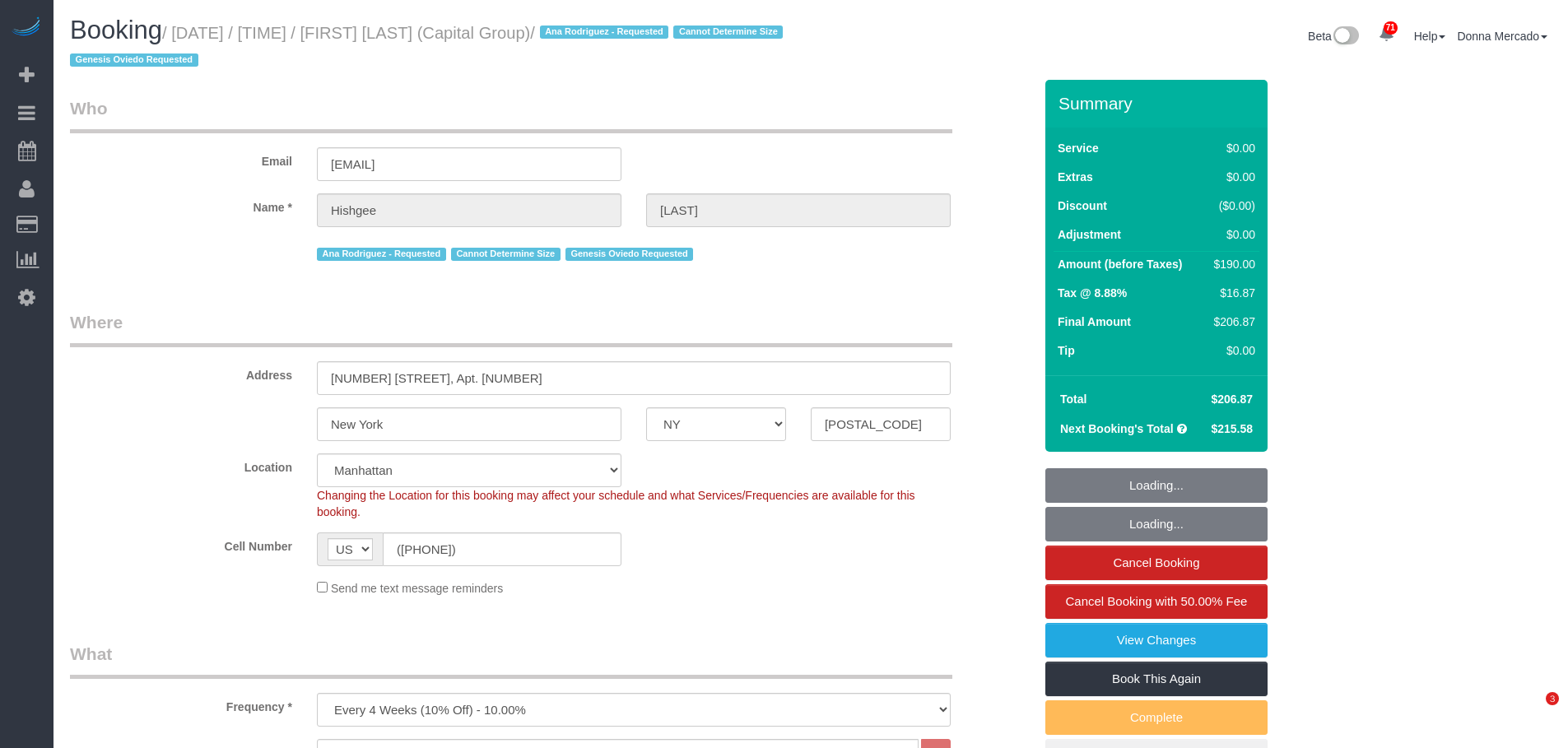 select on "NY" 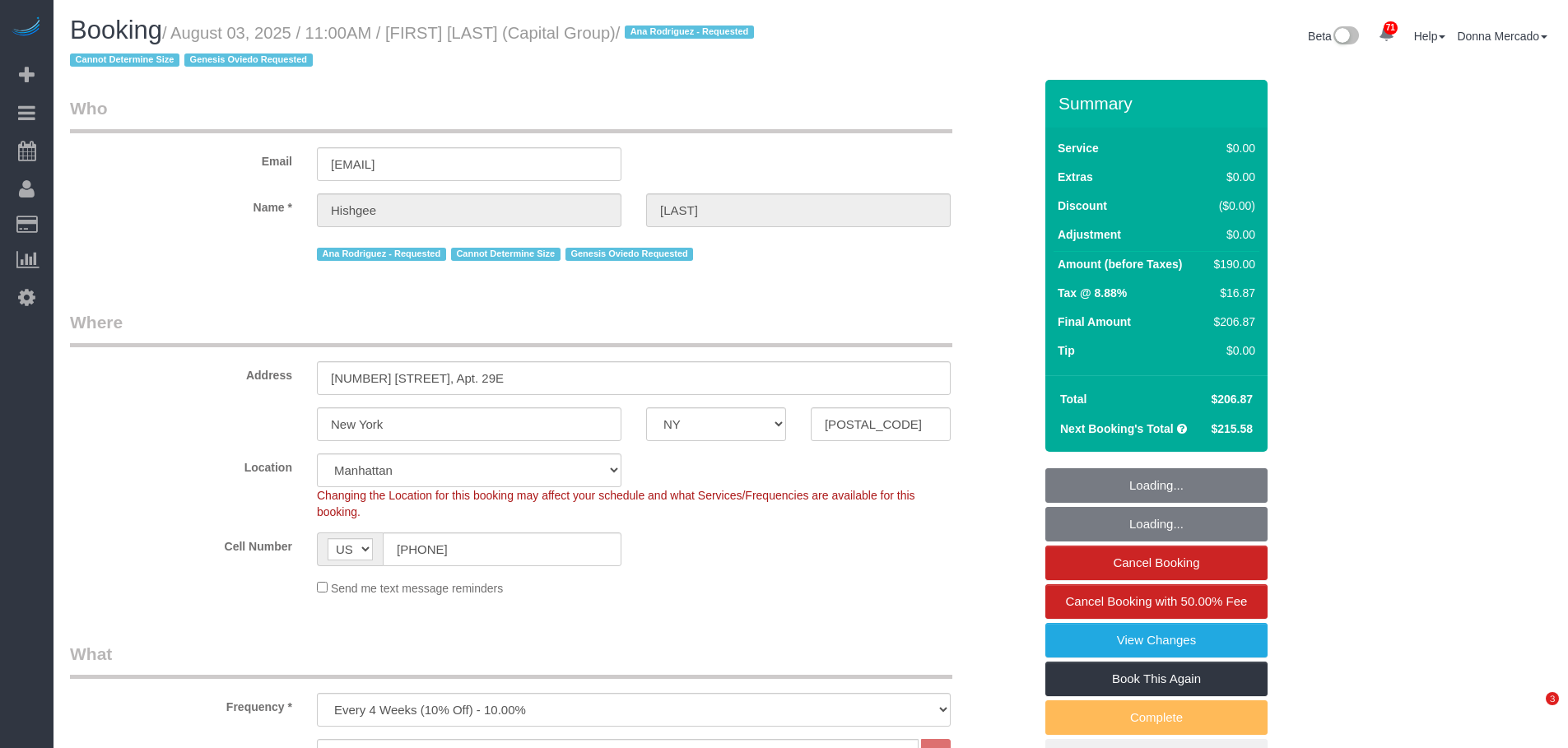 select on "NY" 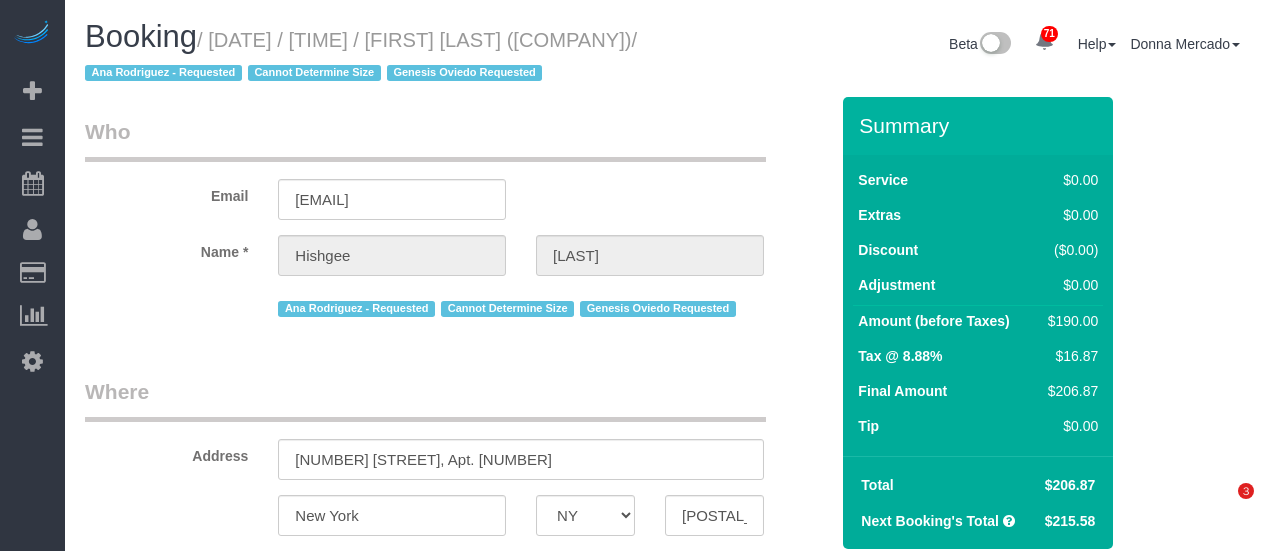 select on "NY" 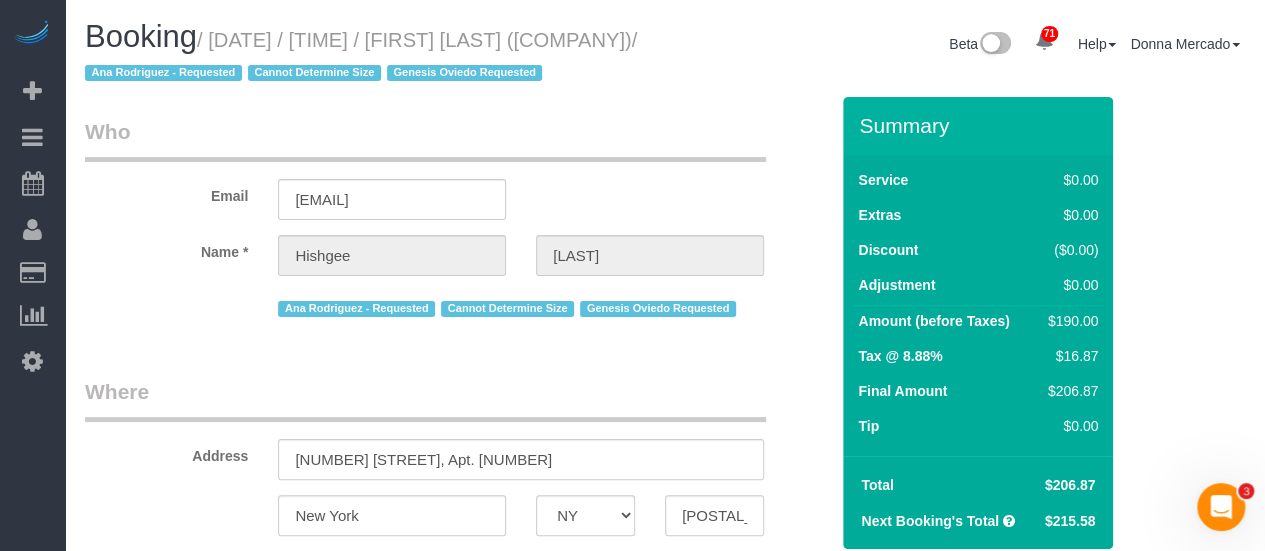 scroll, scrollTop: 0, scrollLeft: 0, axis: both 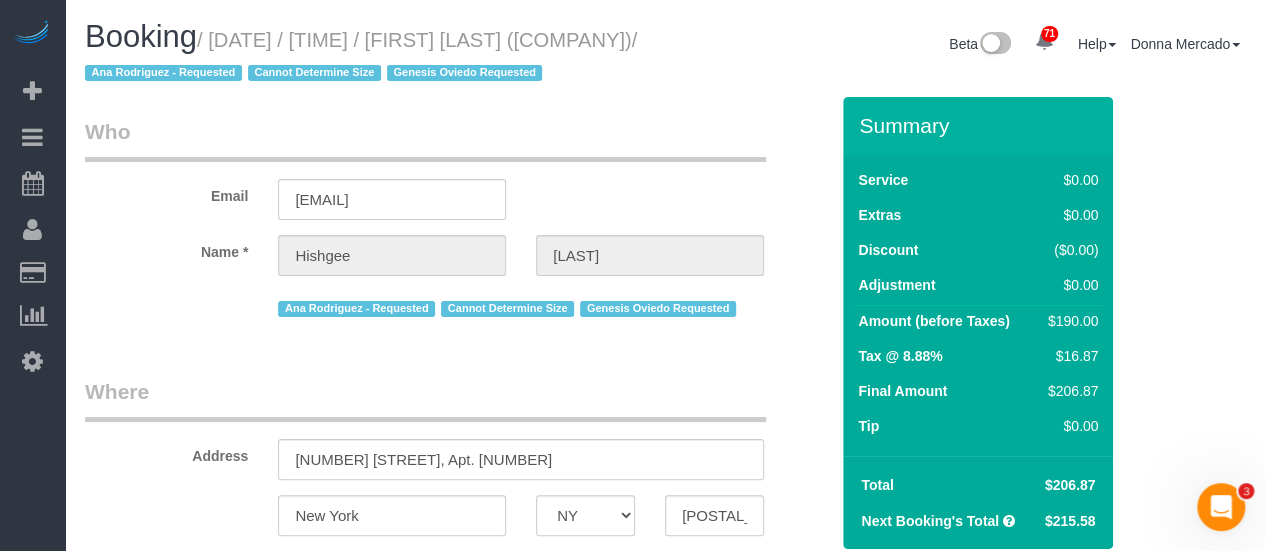 select on "2" 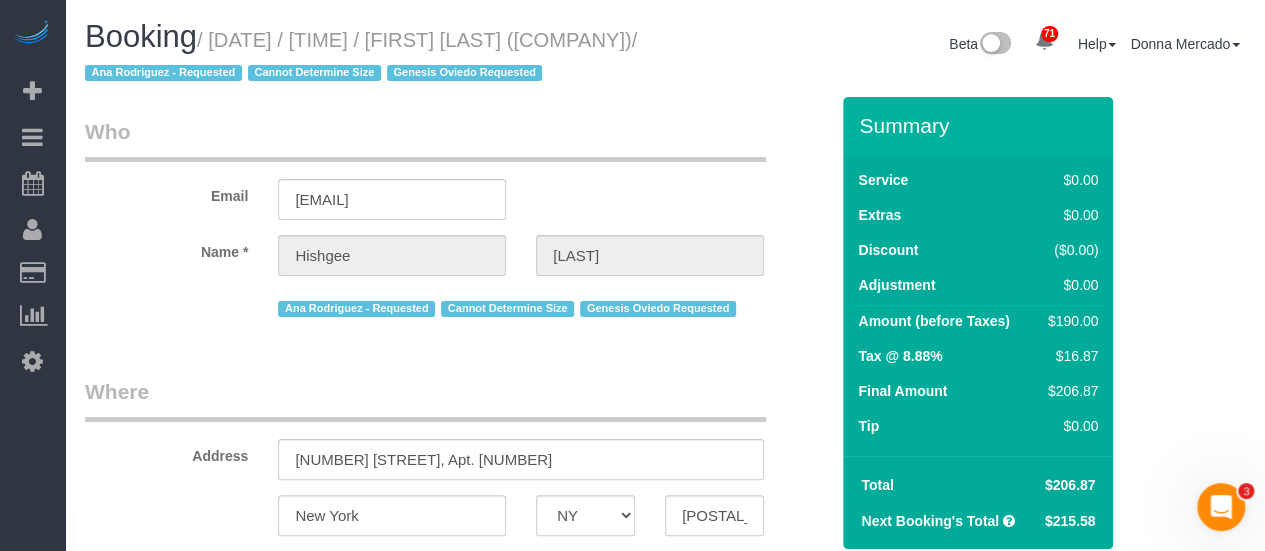 select on "2" 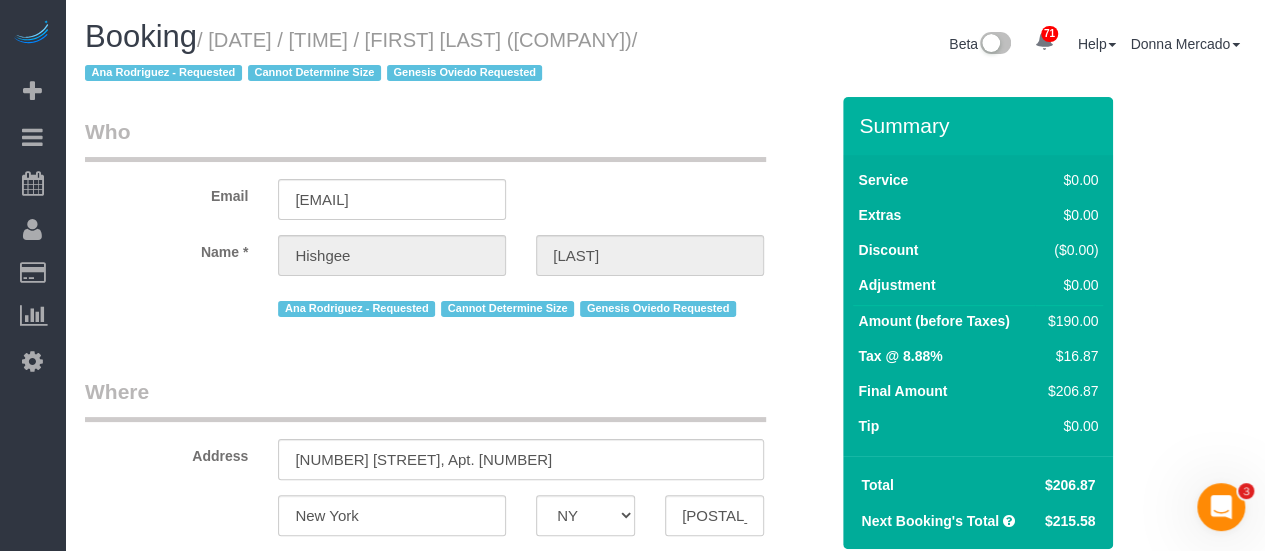 select on "2" 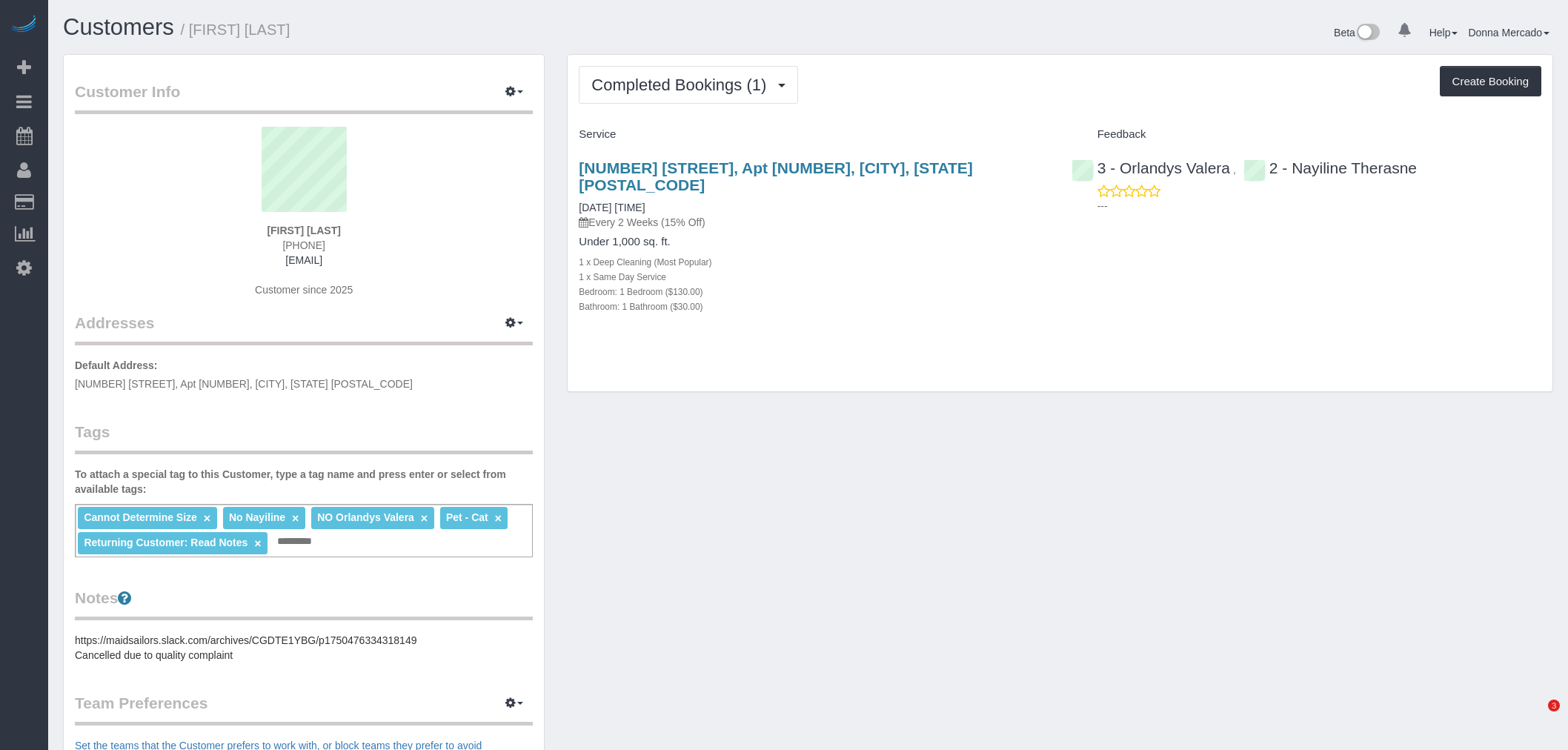 scroll, scrollTop: 0, scrollLeft: 0, axis: both 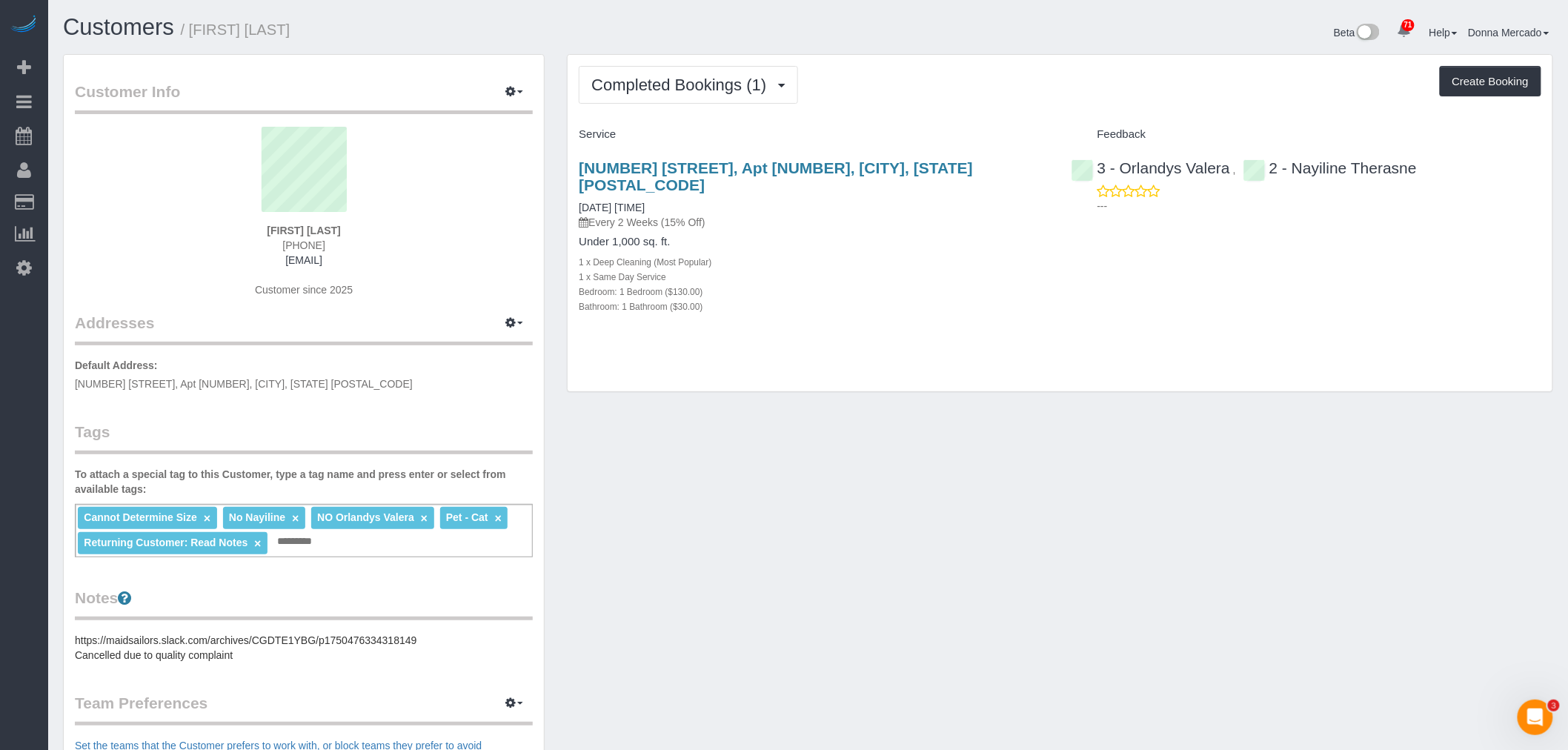 click on "Completed Bookings (1)
Completed Bookings (1)
Upcoming Bookings (7)
Cancelled Bookings (1)
Charges (1)
Feedback (0)
Create Booking" at bounding box center [1060, 84] 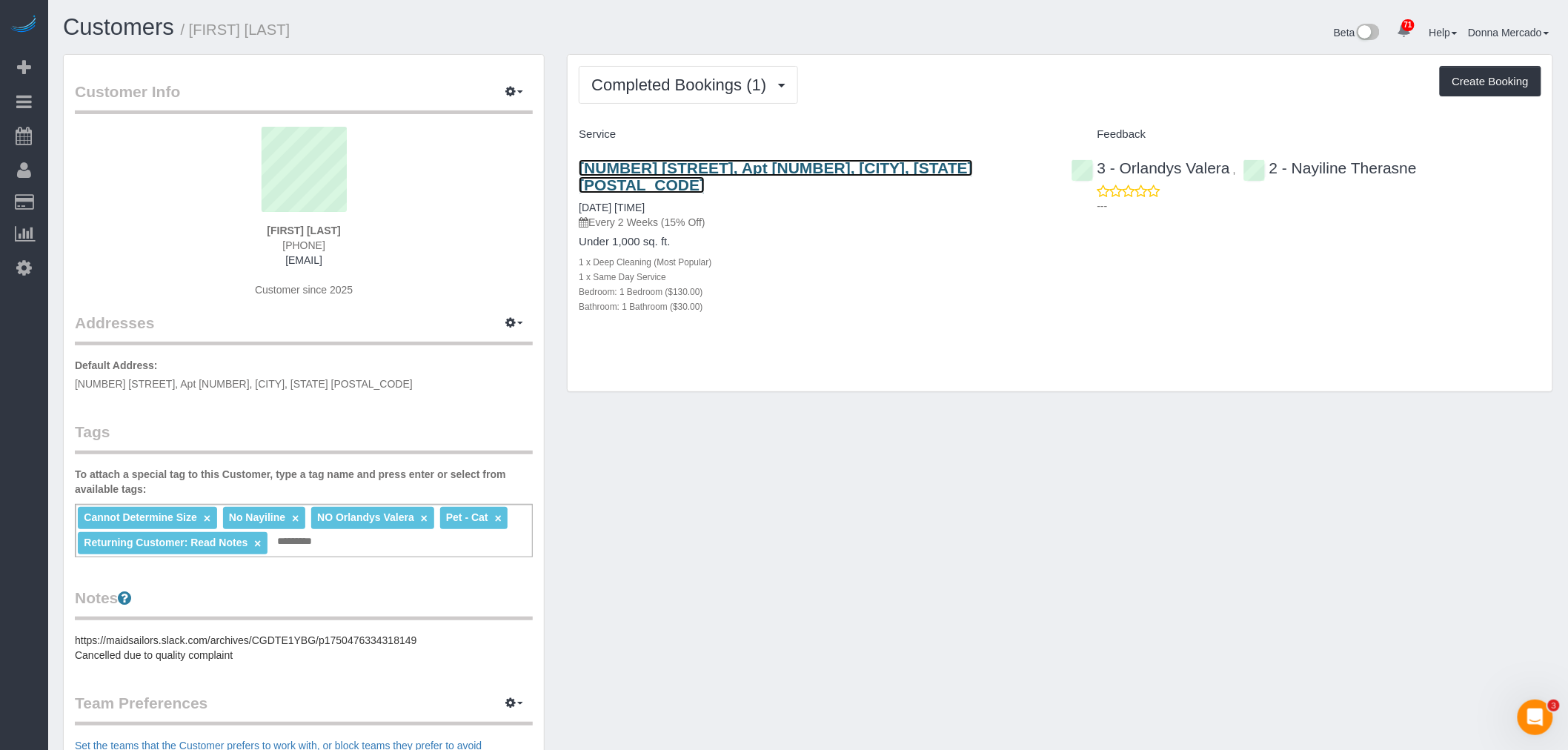 click on "[NUMBER] [STREET], Apt [NUMBER], [CITY], [STATE] [POSTAL_CODE]" at bounding box center (776, 176) 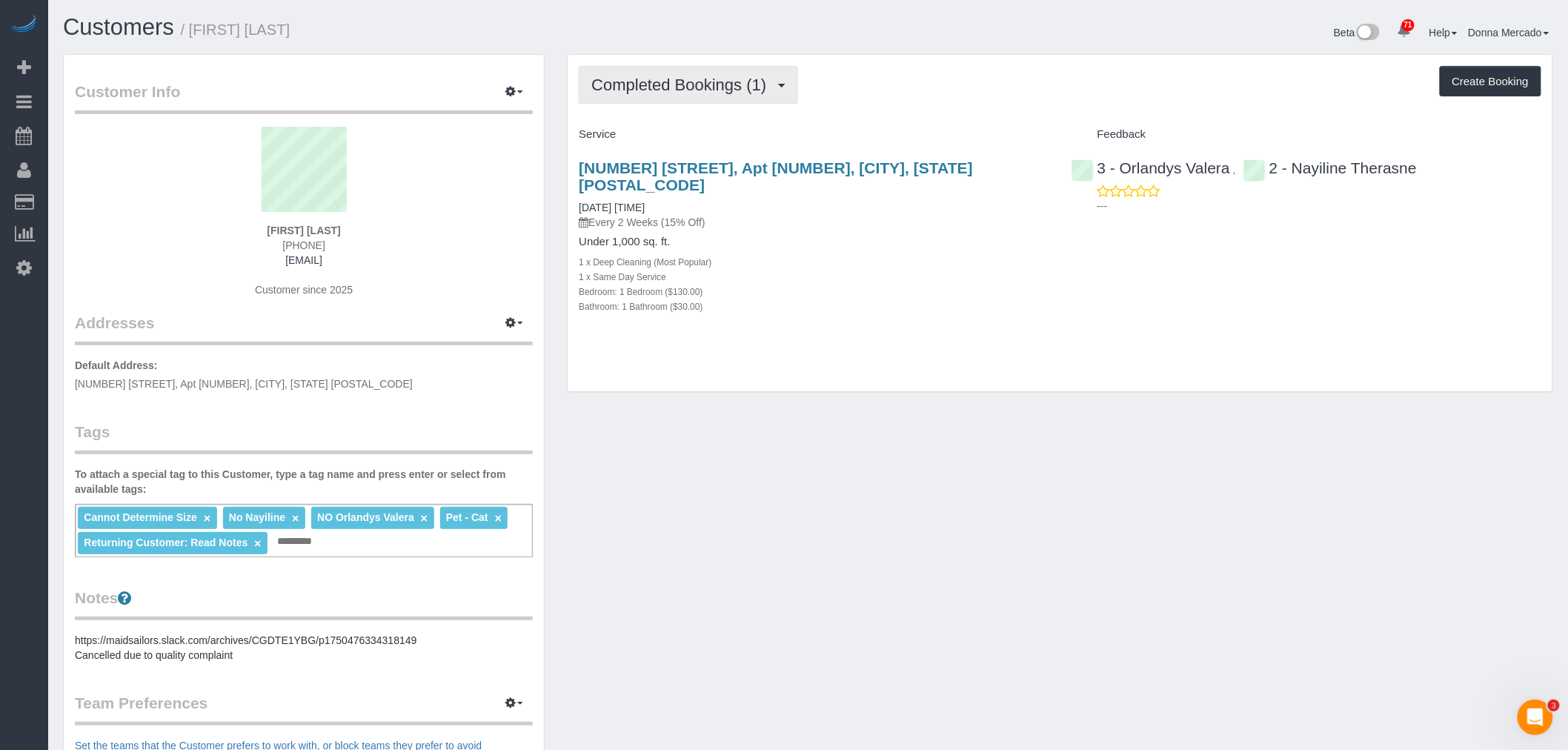 click on "Completed Bookings (1)" at bounding box center [682, 84] 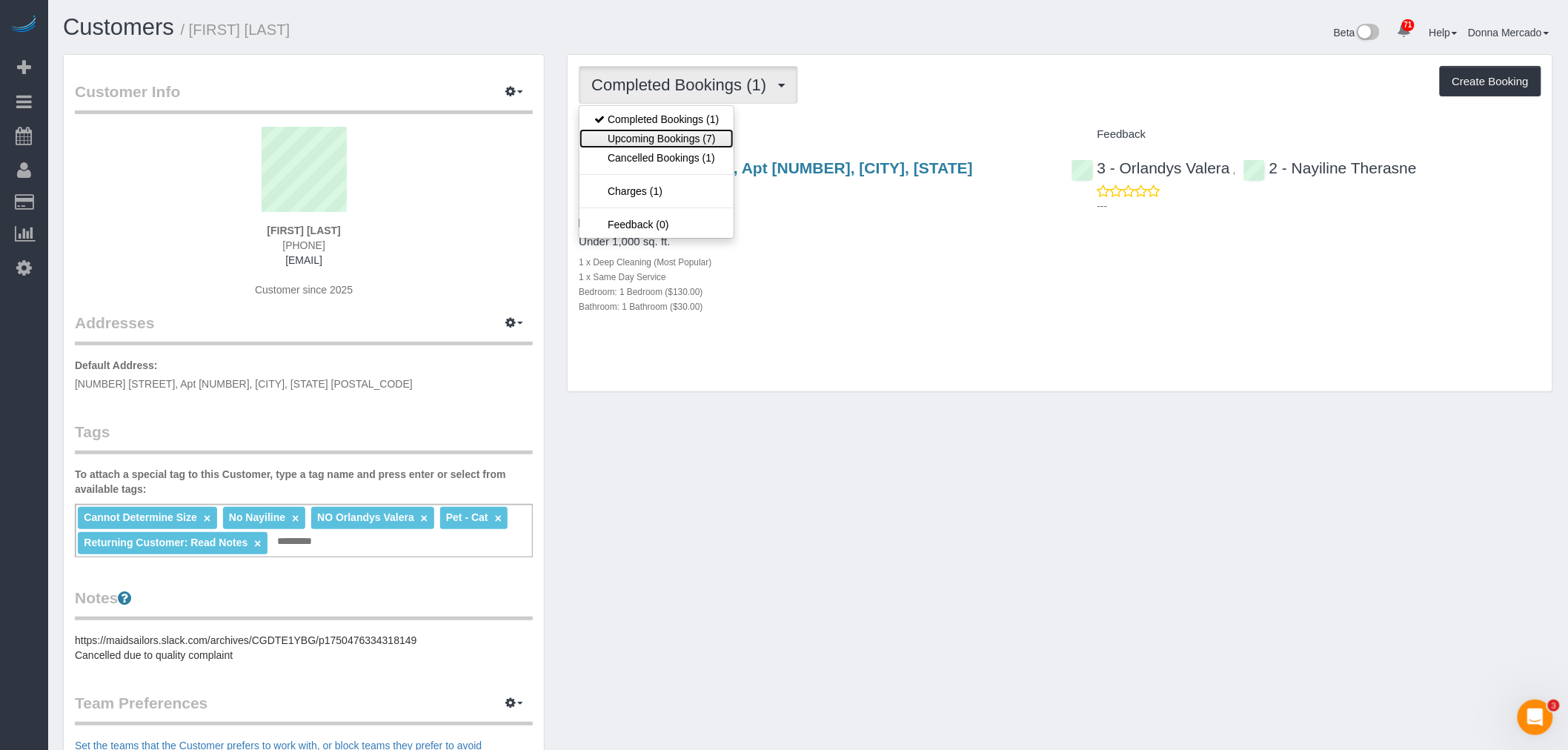 click on "Upcoming Bookings (7)" at bounding box center [657, 139] 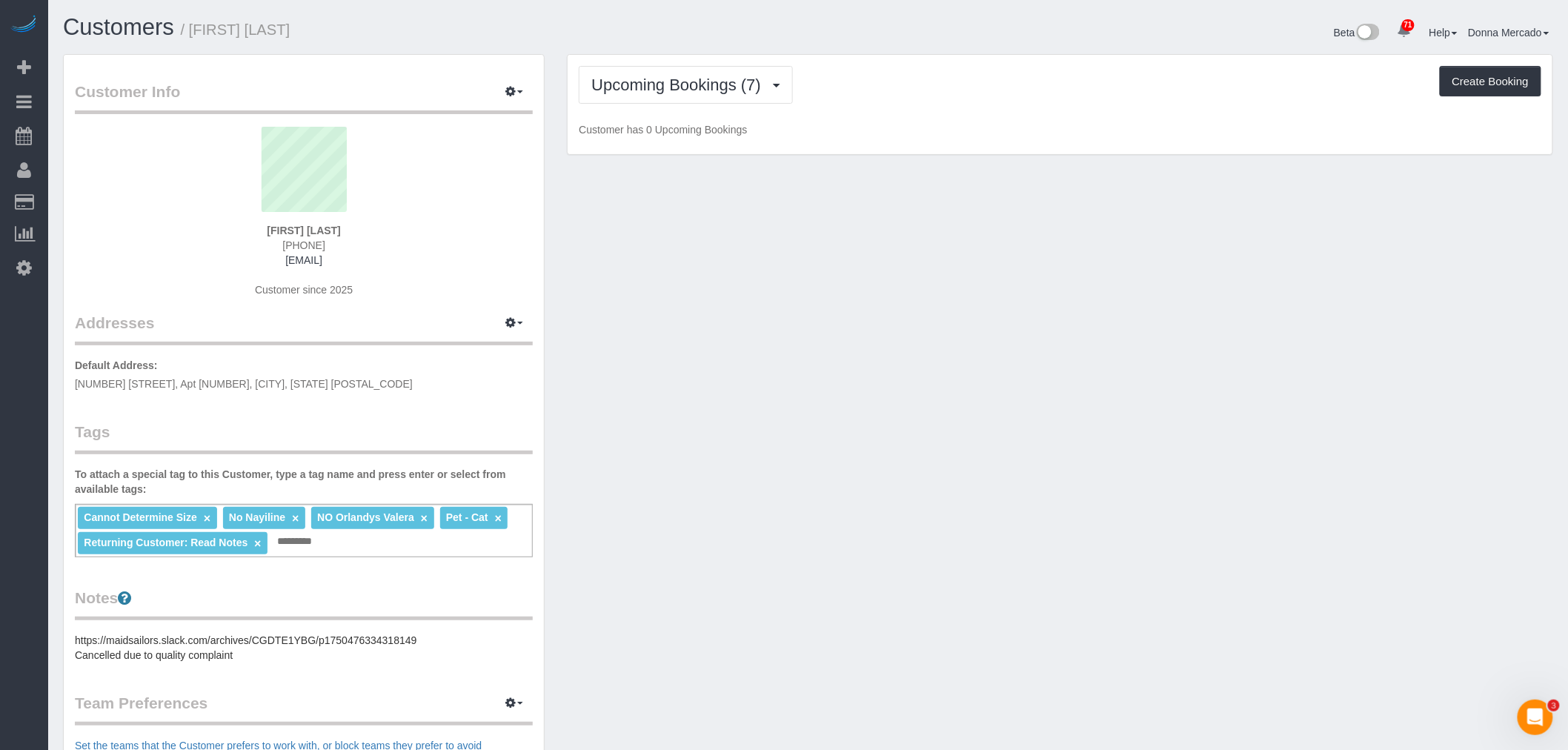 click on "Upcoming Bookings (7)
Completed Bookings (1)
Upcoming Bookings (7)
Cancelled Bookings (1)
Charges (1)
Feedback (0)
Create Booking
Customer has 0 Upcoming Bookings" at bounding box center (1060, 104) 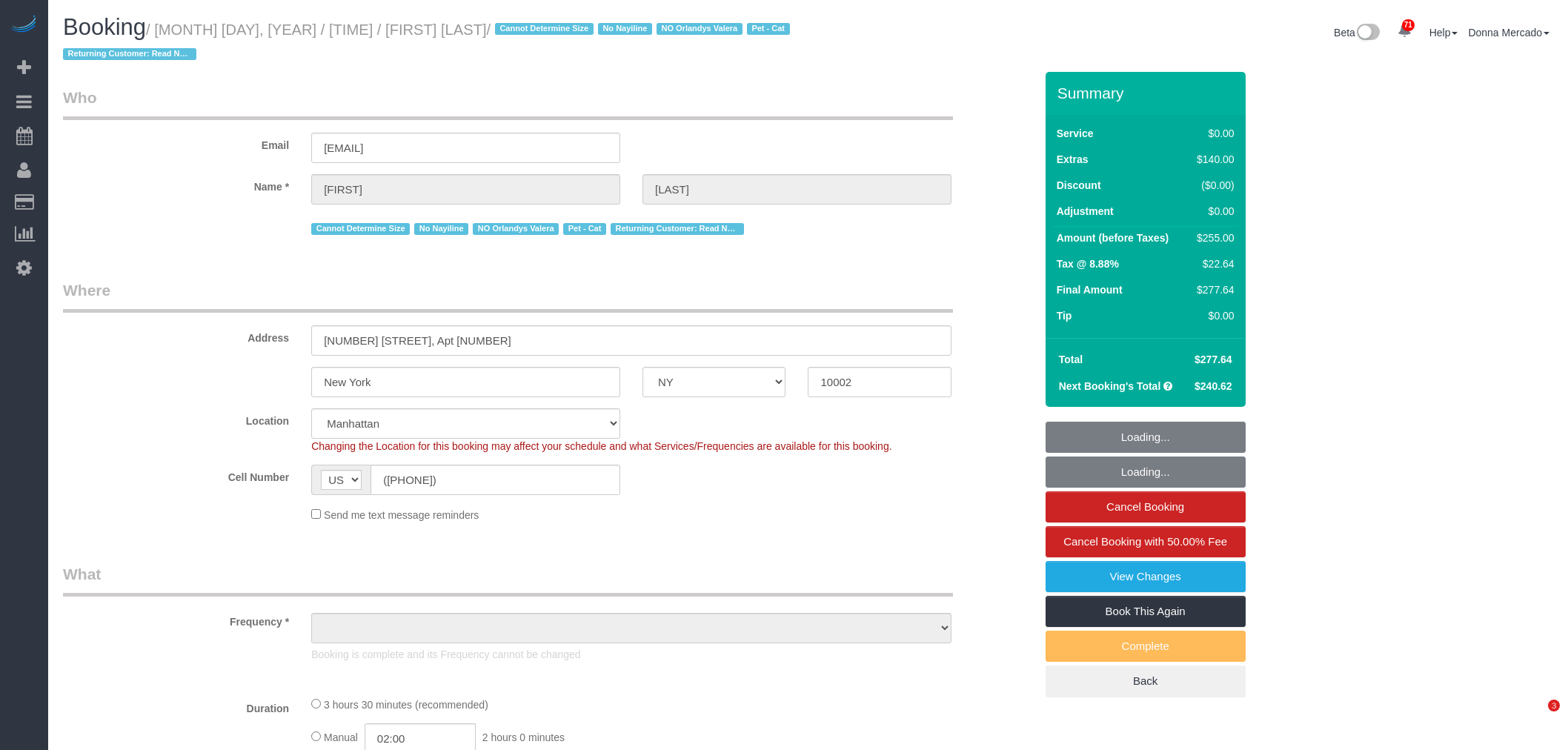 select on "NY" 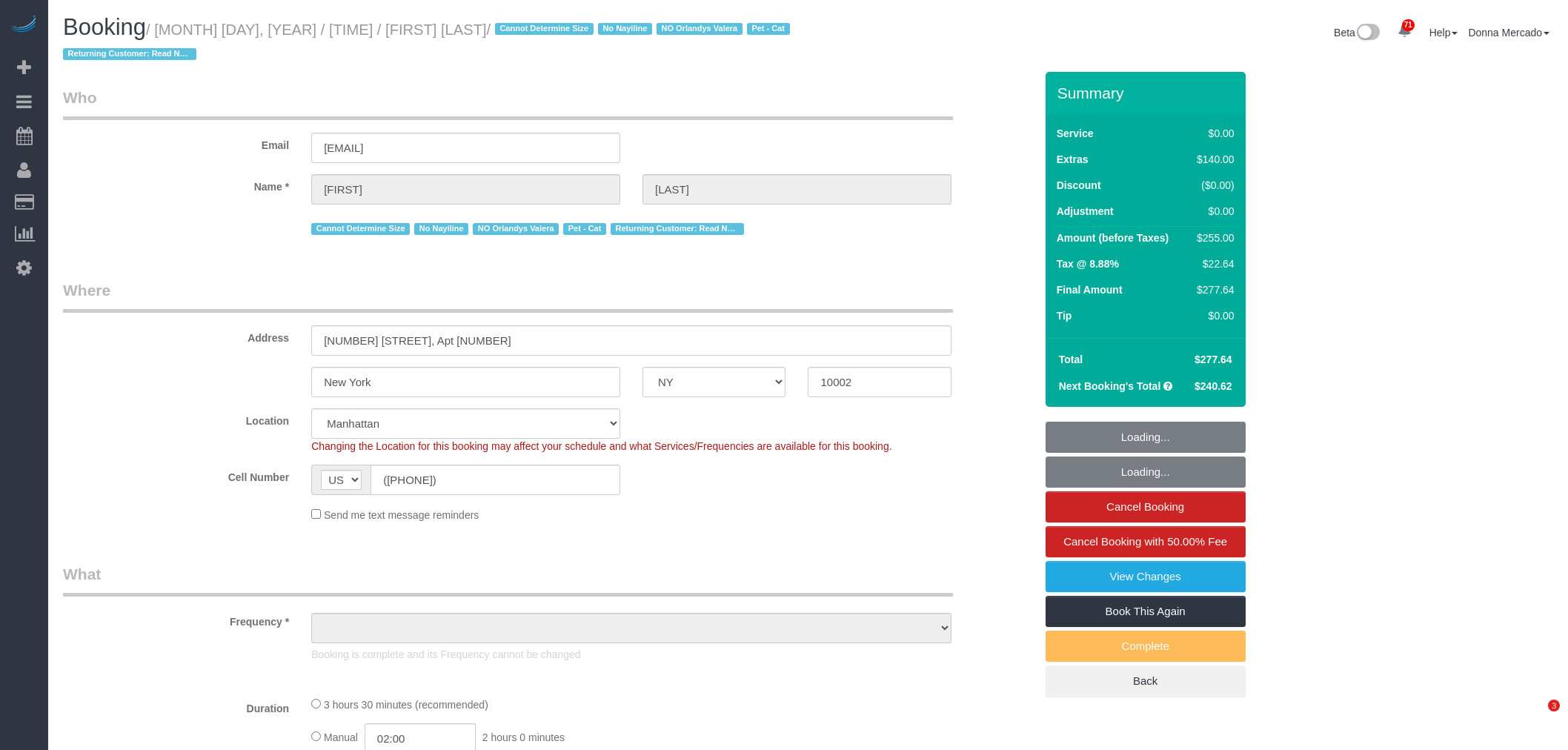 scroll, scrollTop: 0, scrollLeft: 0, axis: both 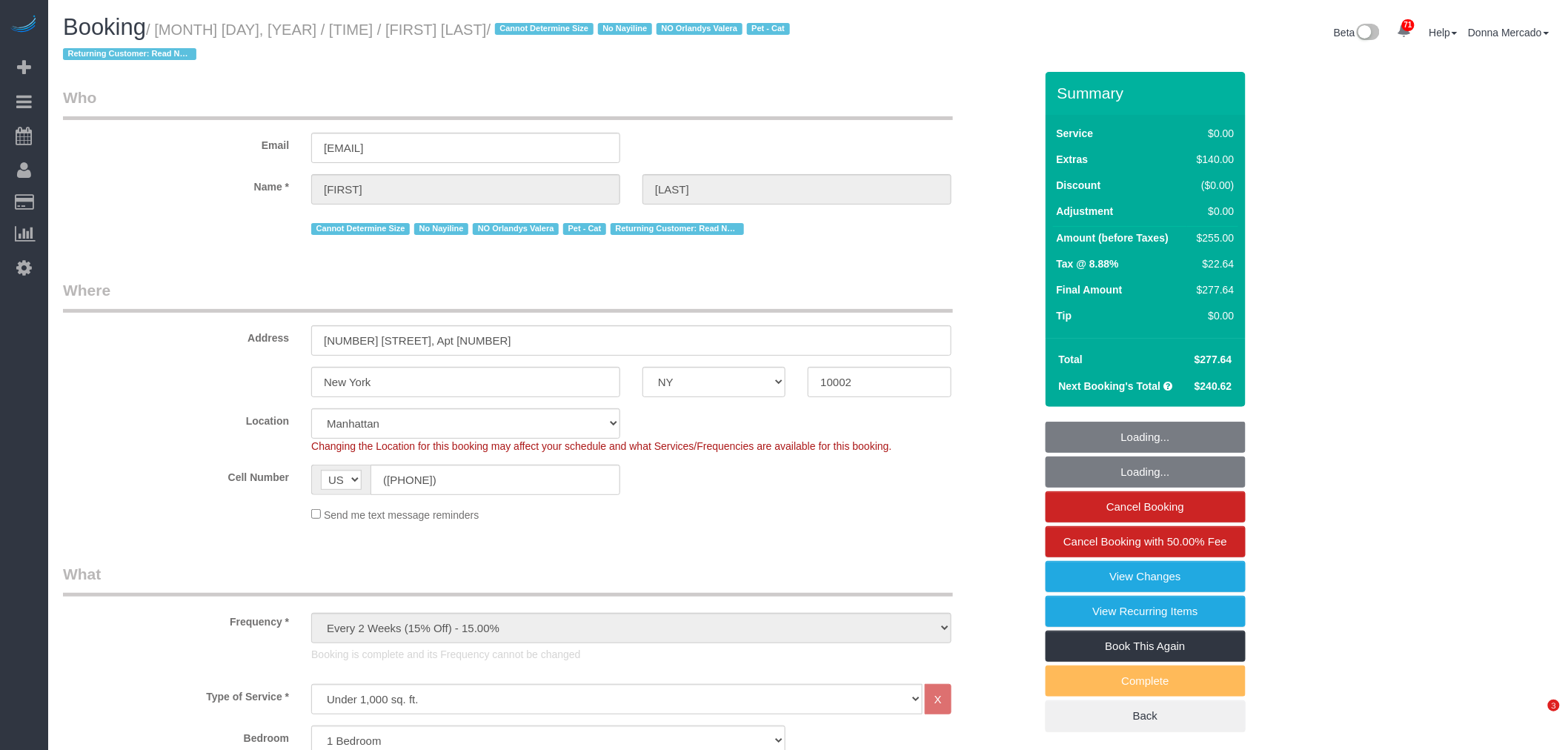 select on "object:1534" 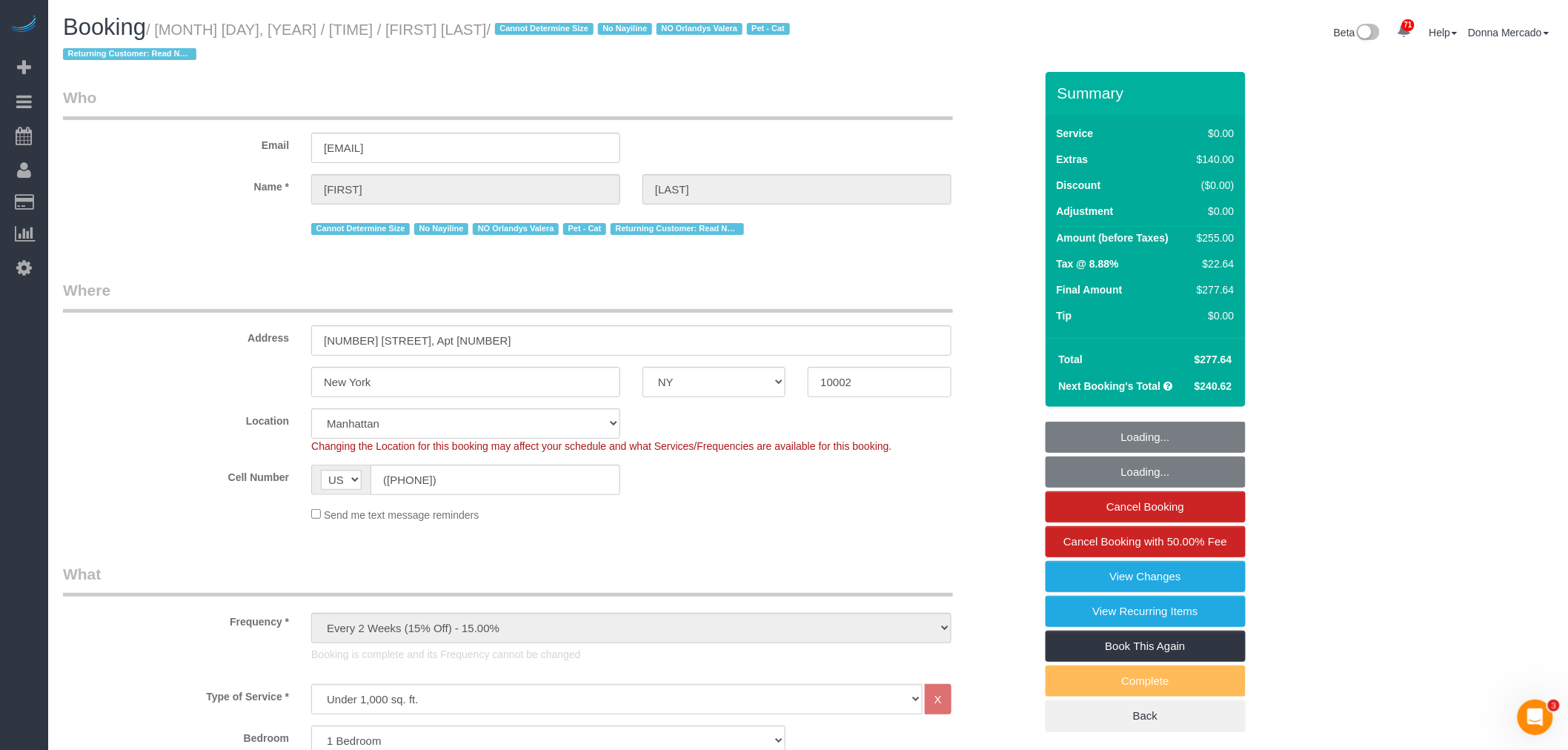 scroll, scrollTop: 0, scrollLeft: 0, axis: both 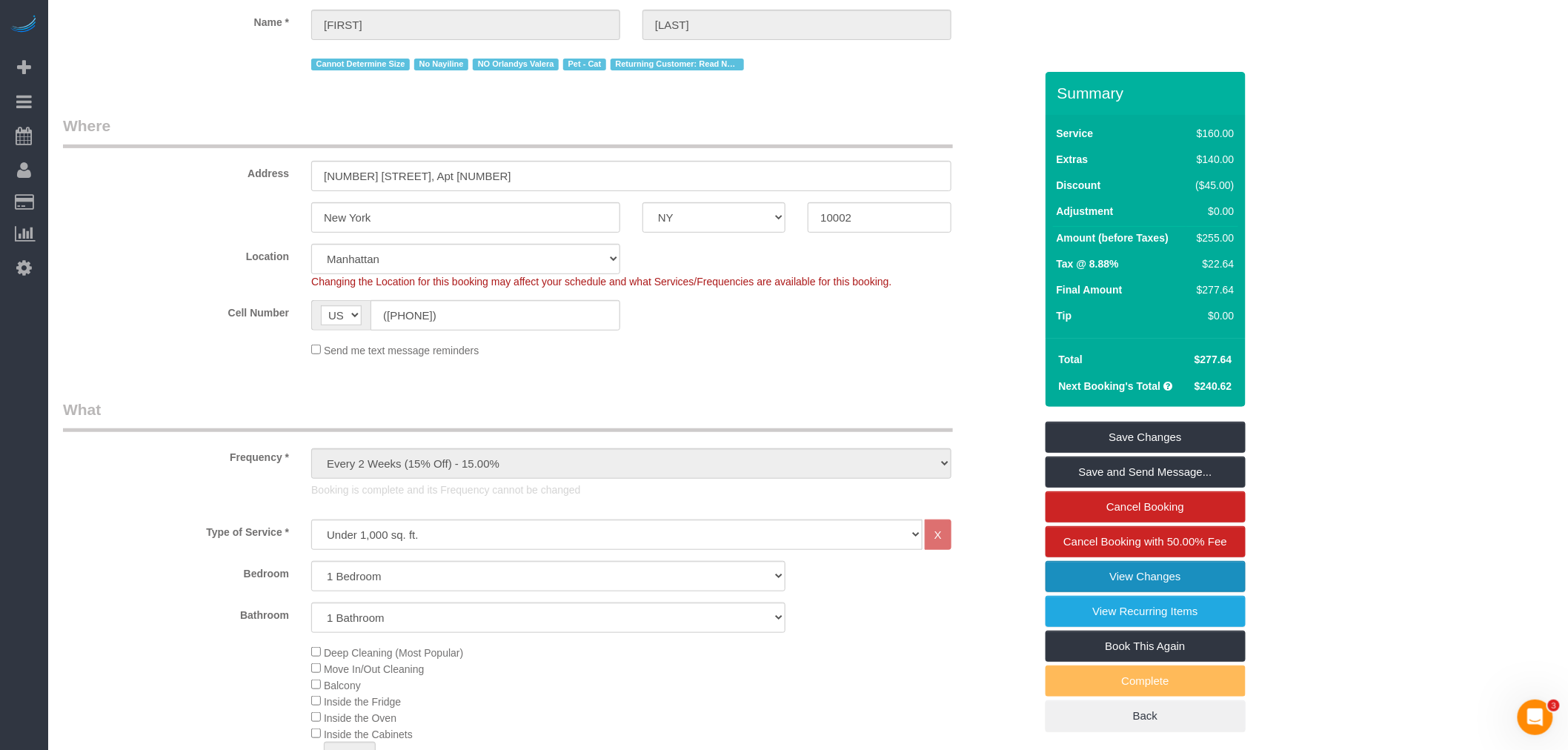 click on "View Changes" at bounding box center (1146, 577) 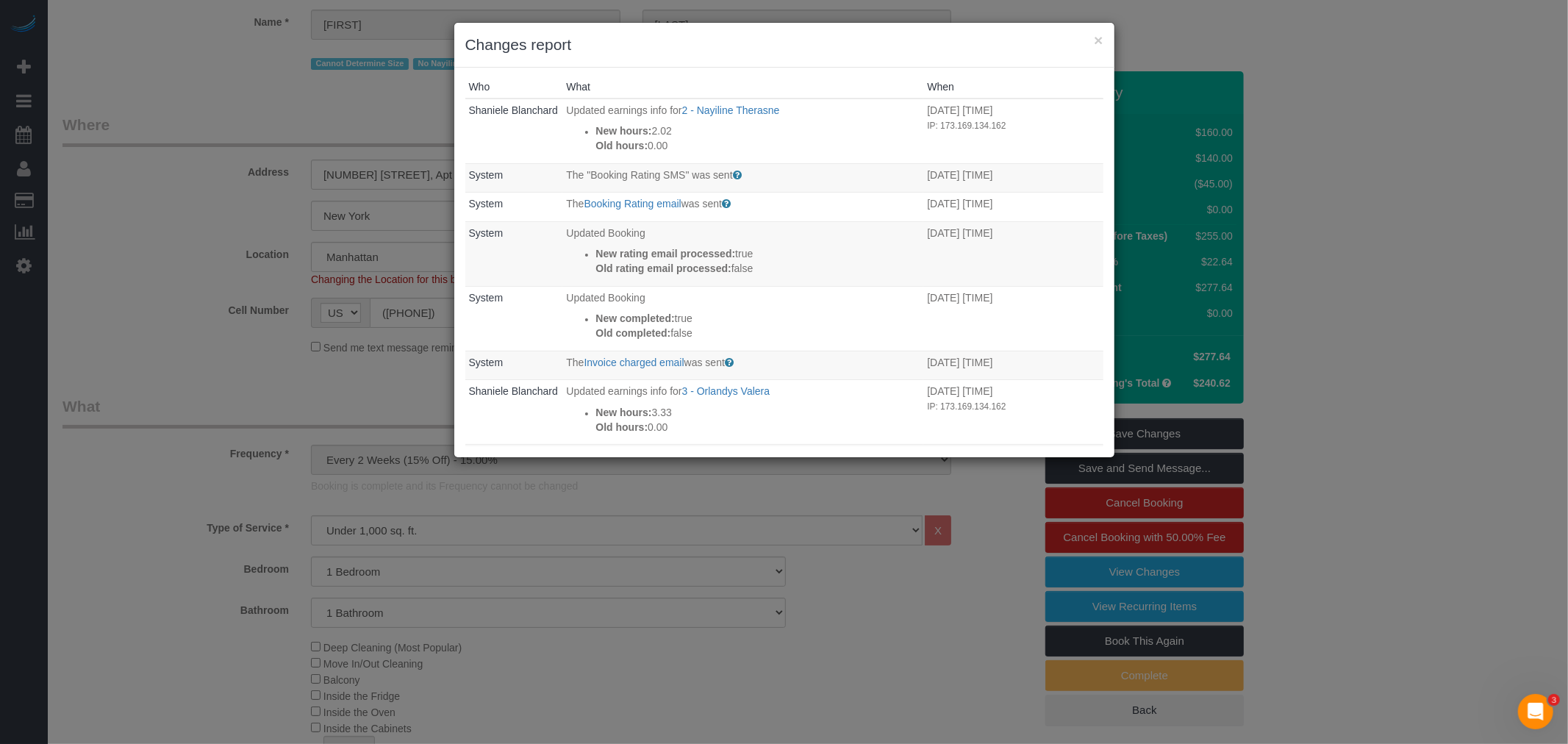 scroll, scrollTop: 0, scrollLeft: 0, axis: both 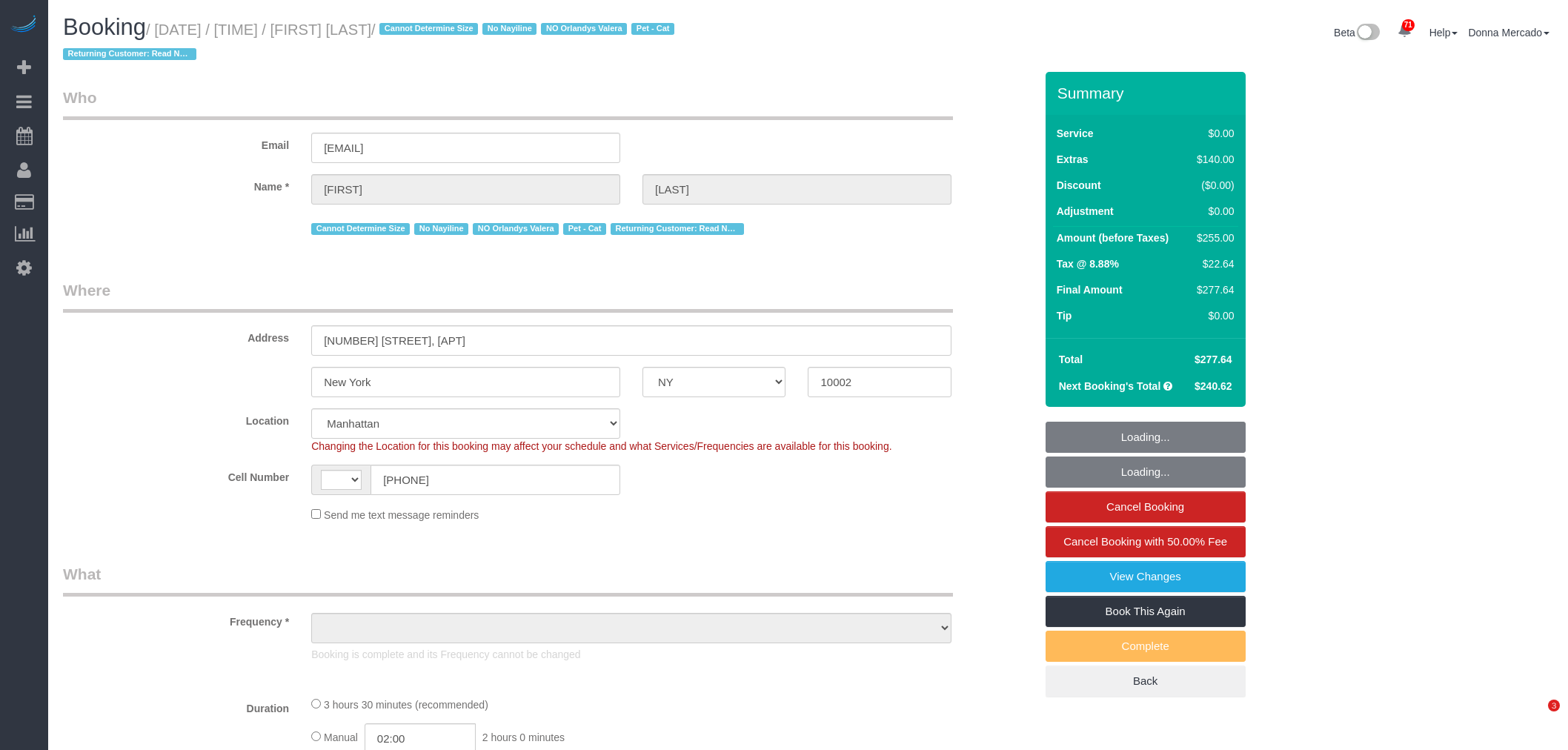 select on "NY" 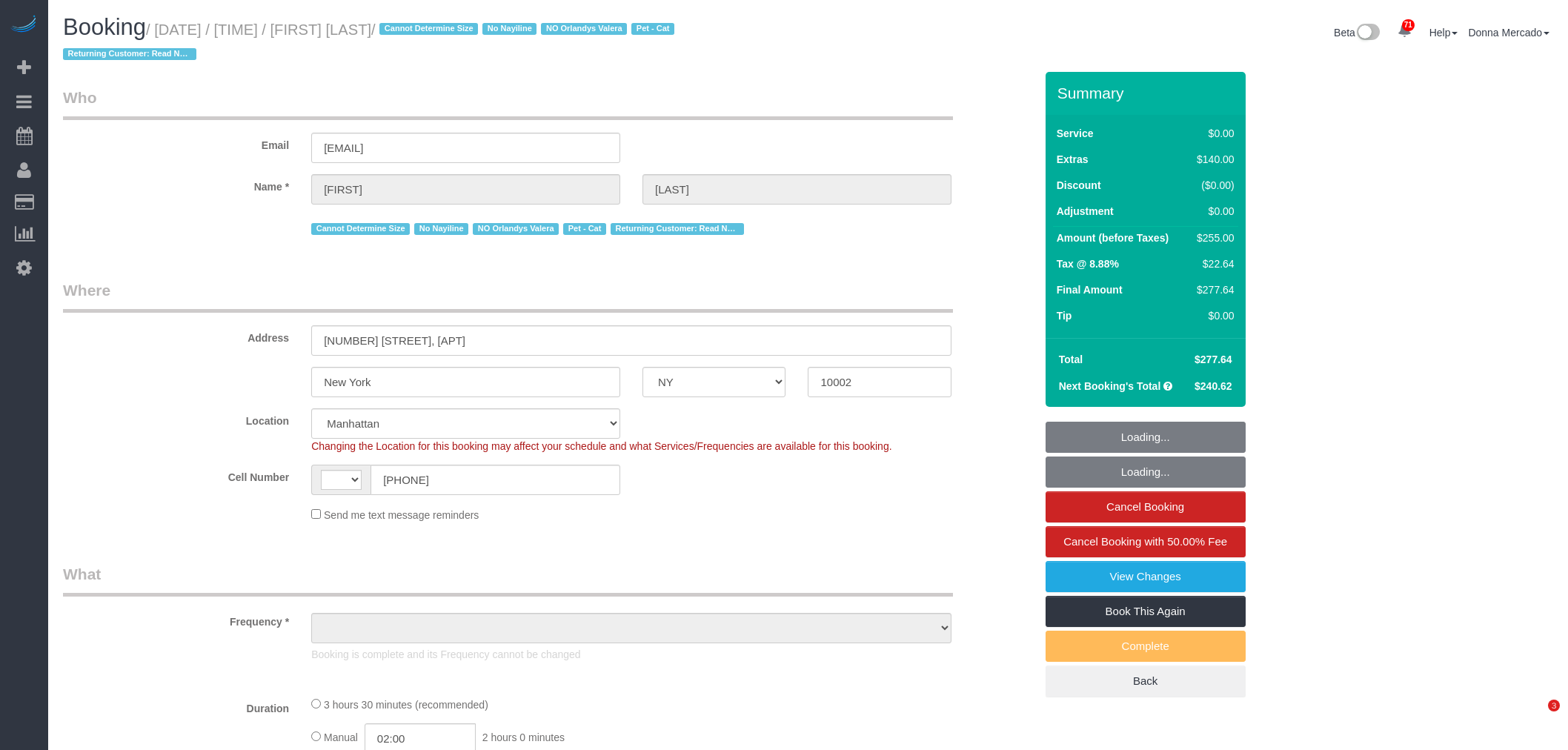 scroll, scrollTop: 209, scrollLeft: 0, axis: vertical 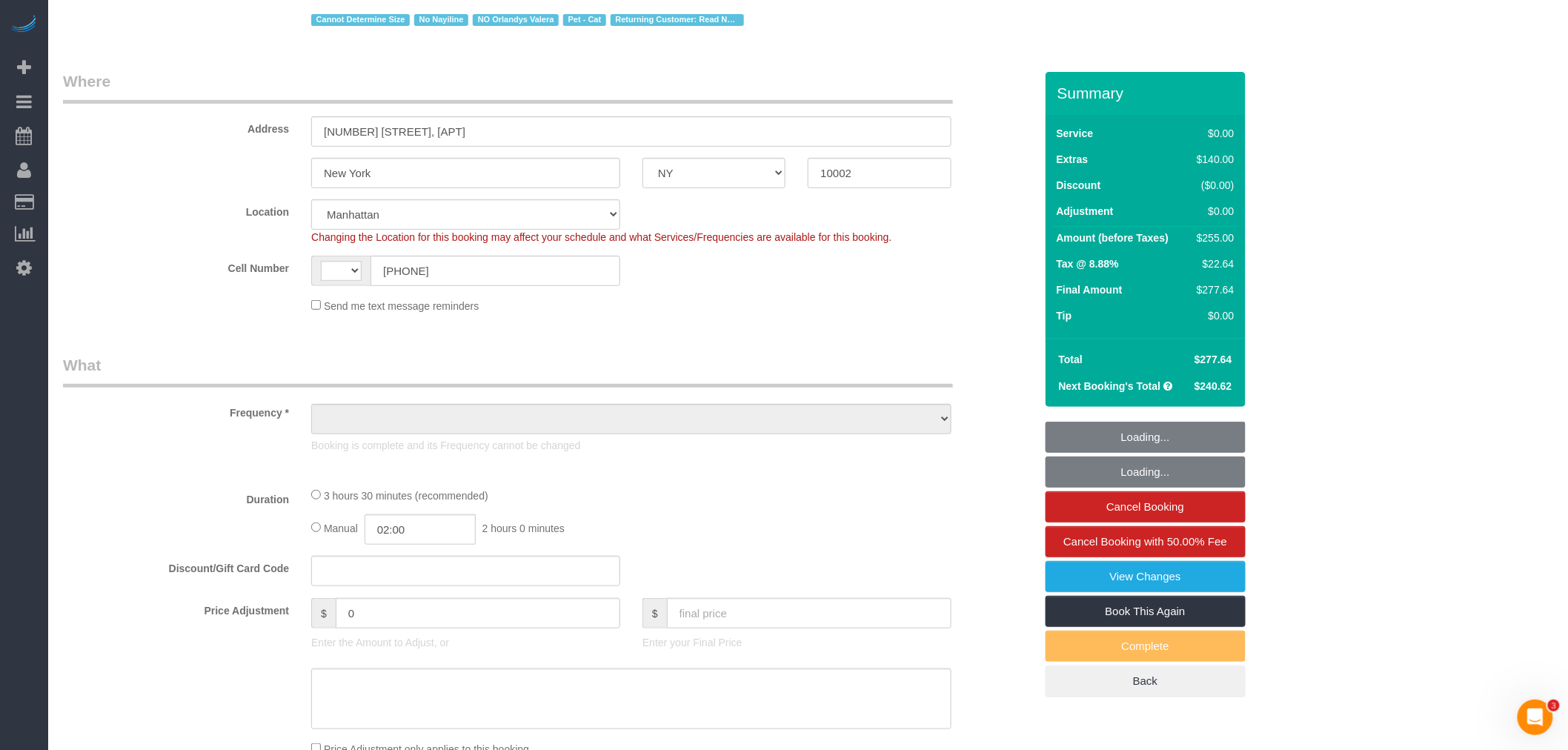 select on "string:US" 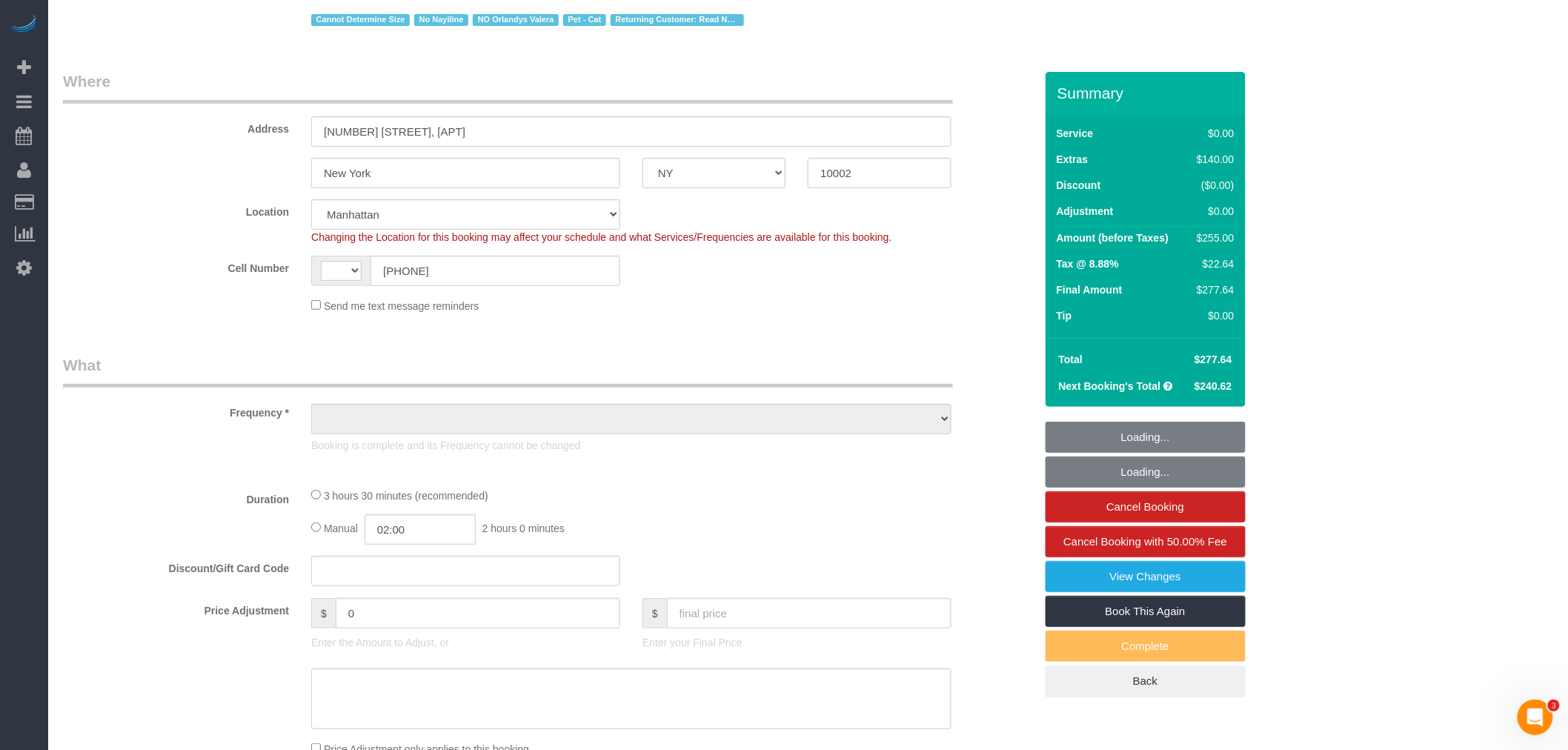 select on "number:59" 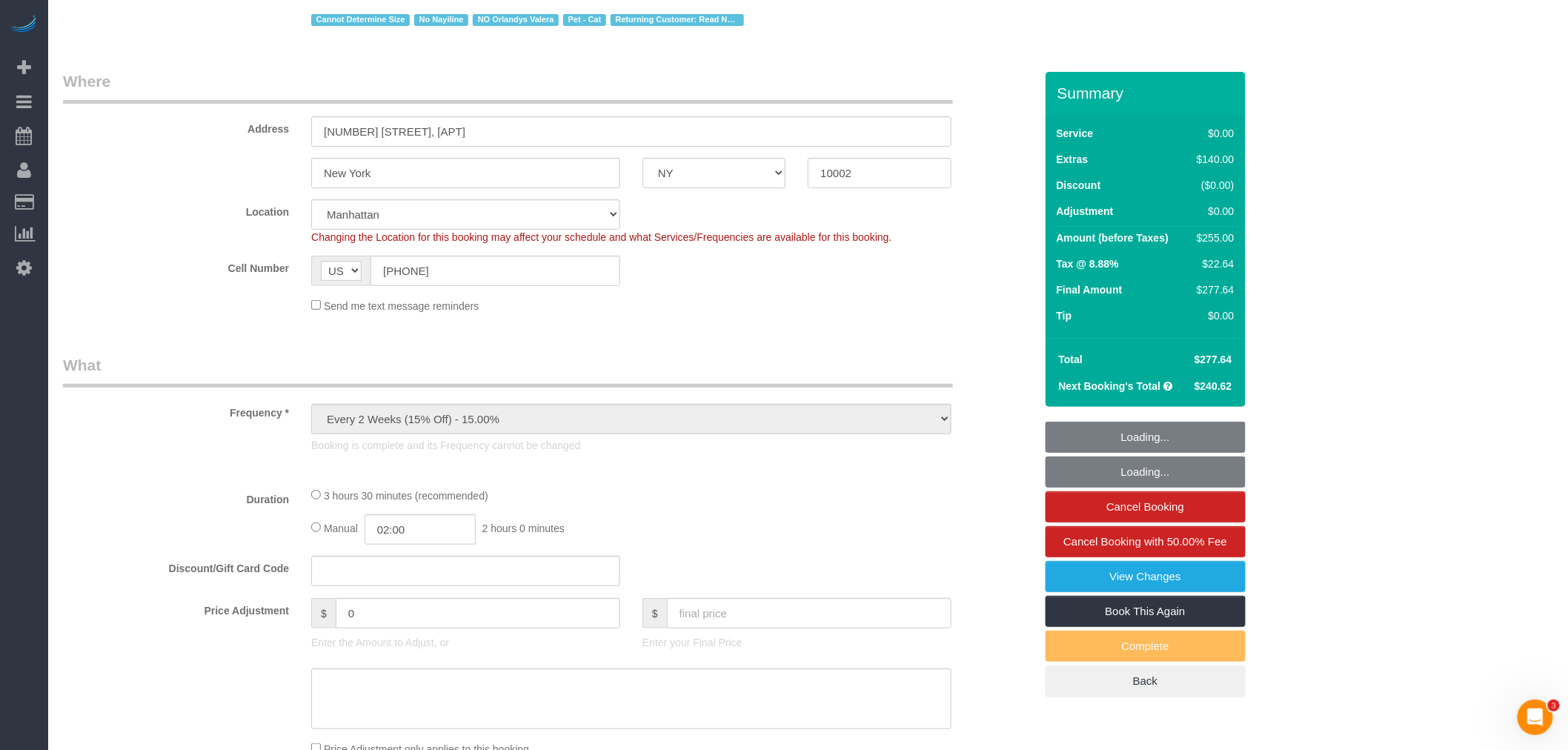 scroll, scrollTop: 411, scrollLeft: 0, axis: vertical 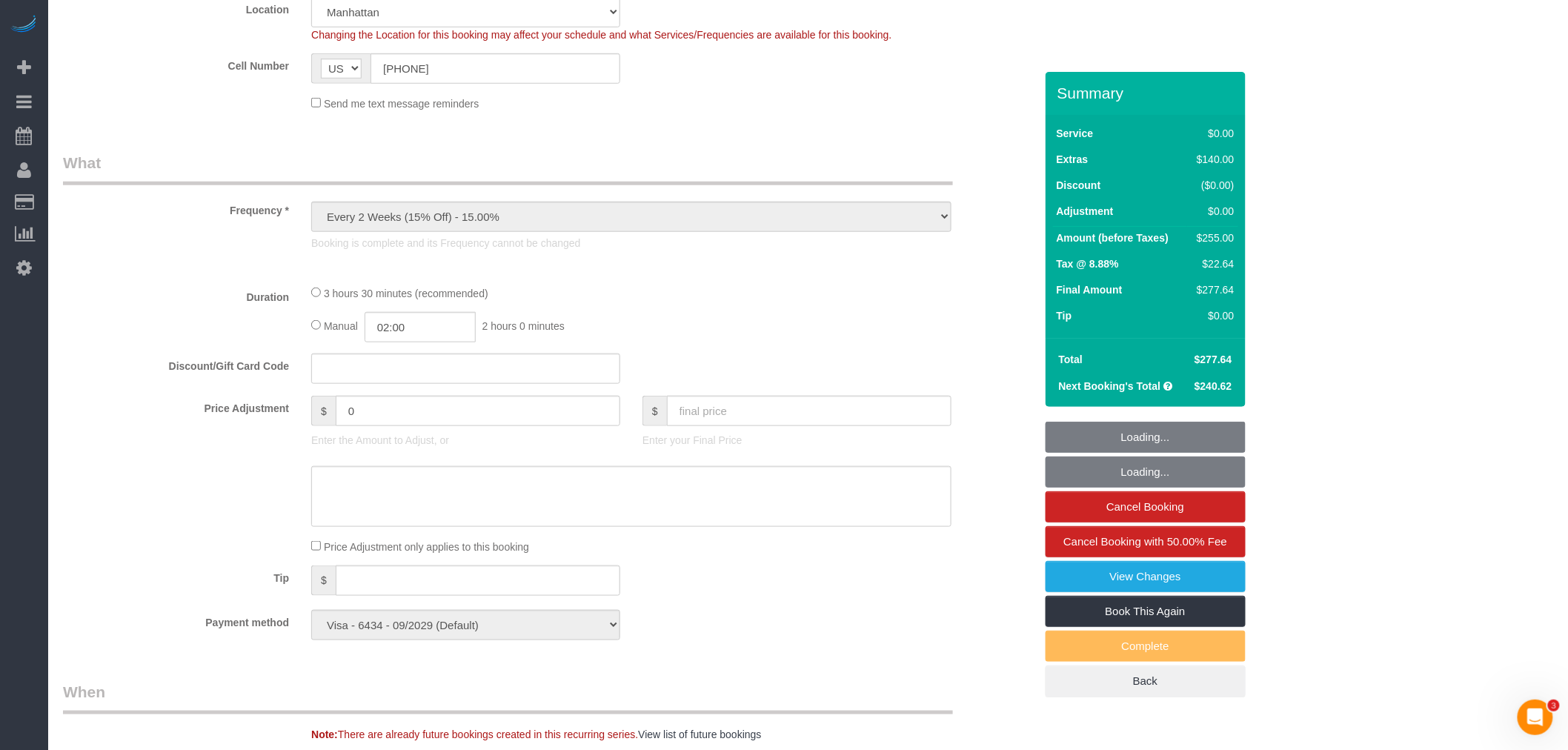 select on "object:1432" 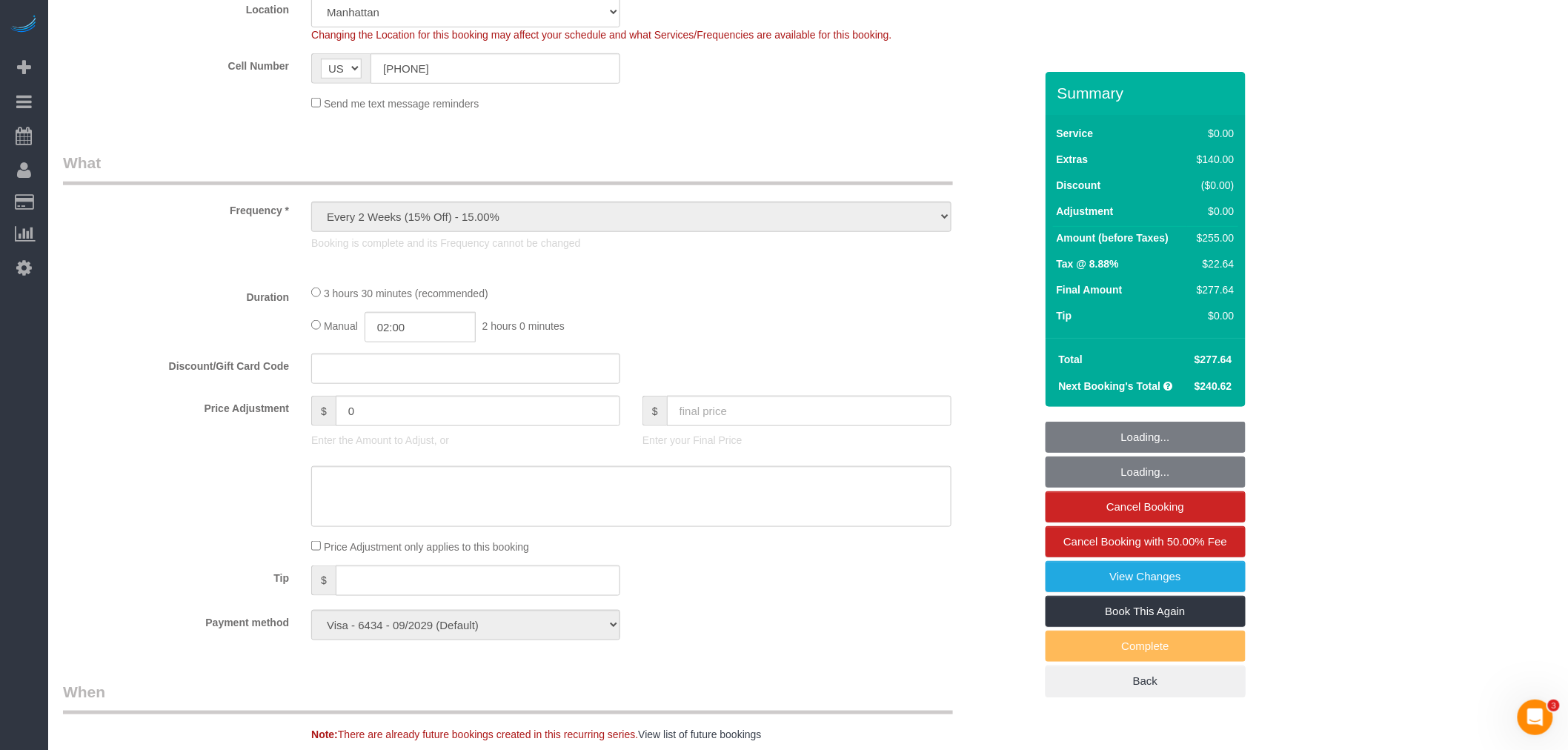 select on "1" 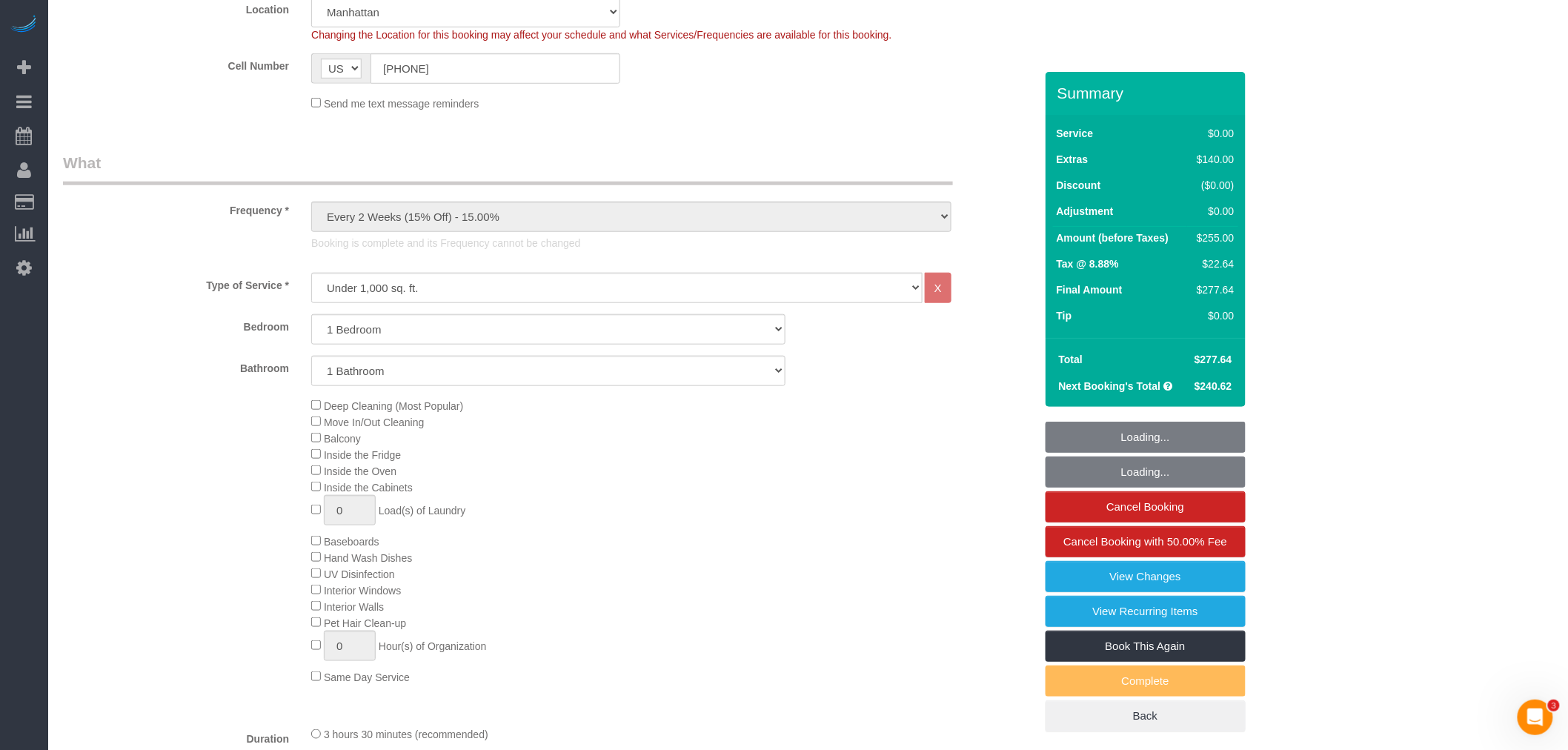 select on "object:1541" 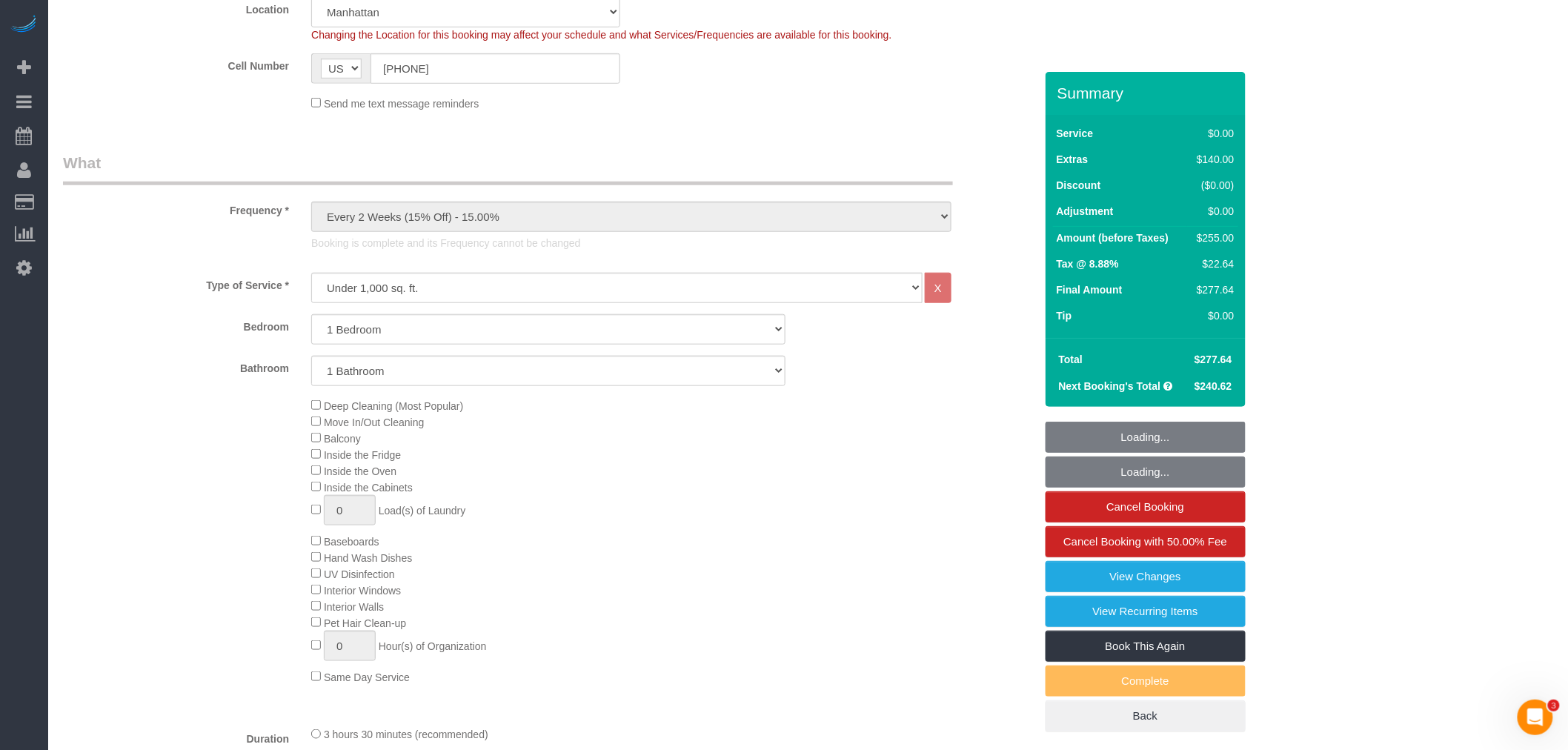 select on "1" 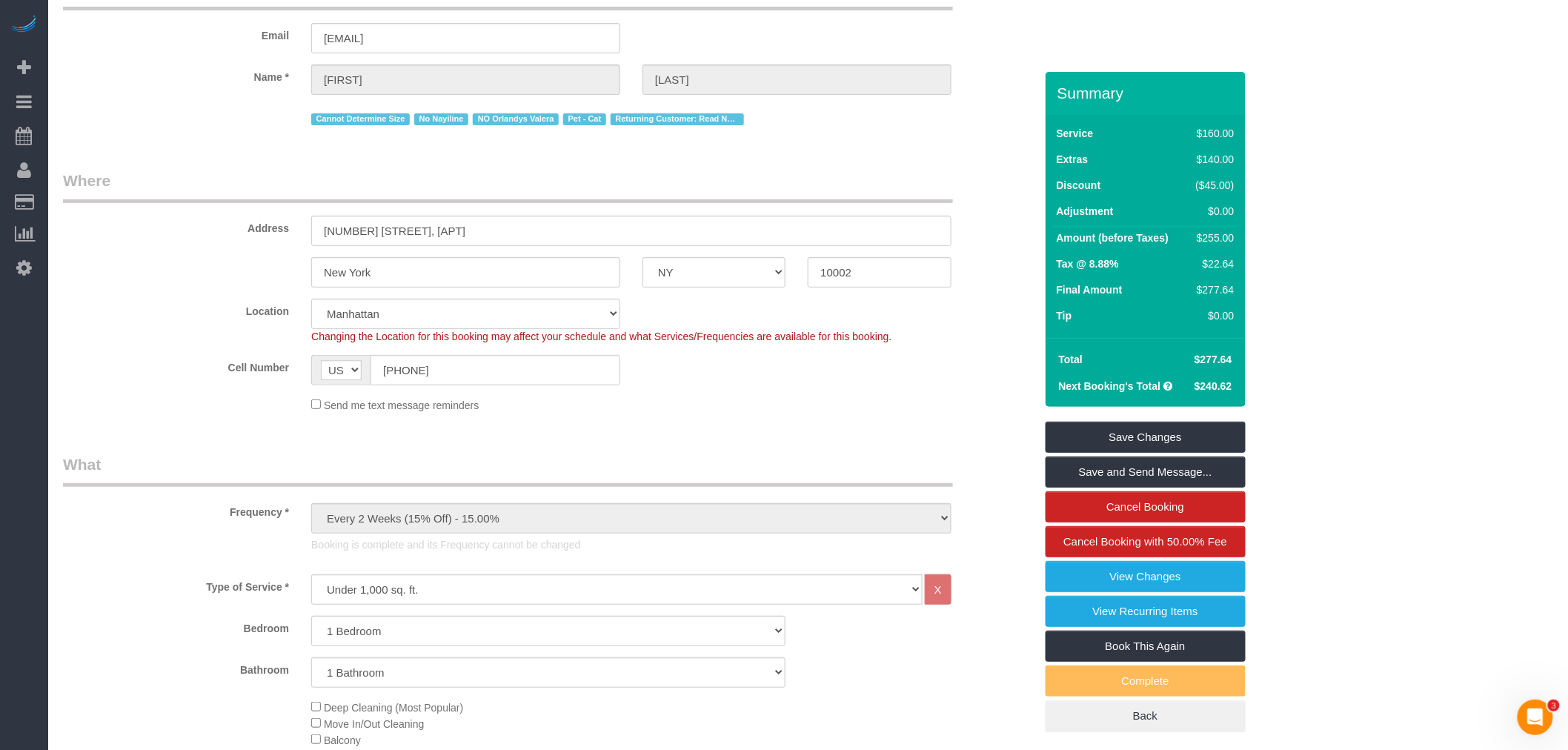 scroll, scrollTop: 0, scrollLeft: 0, axis: both 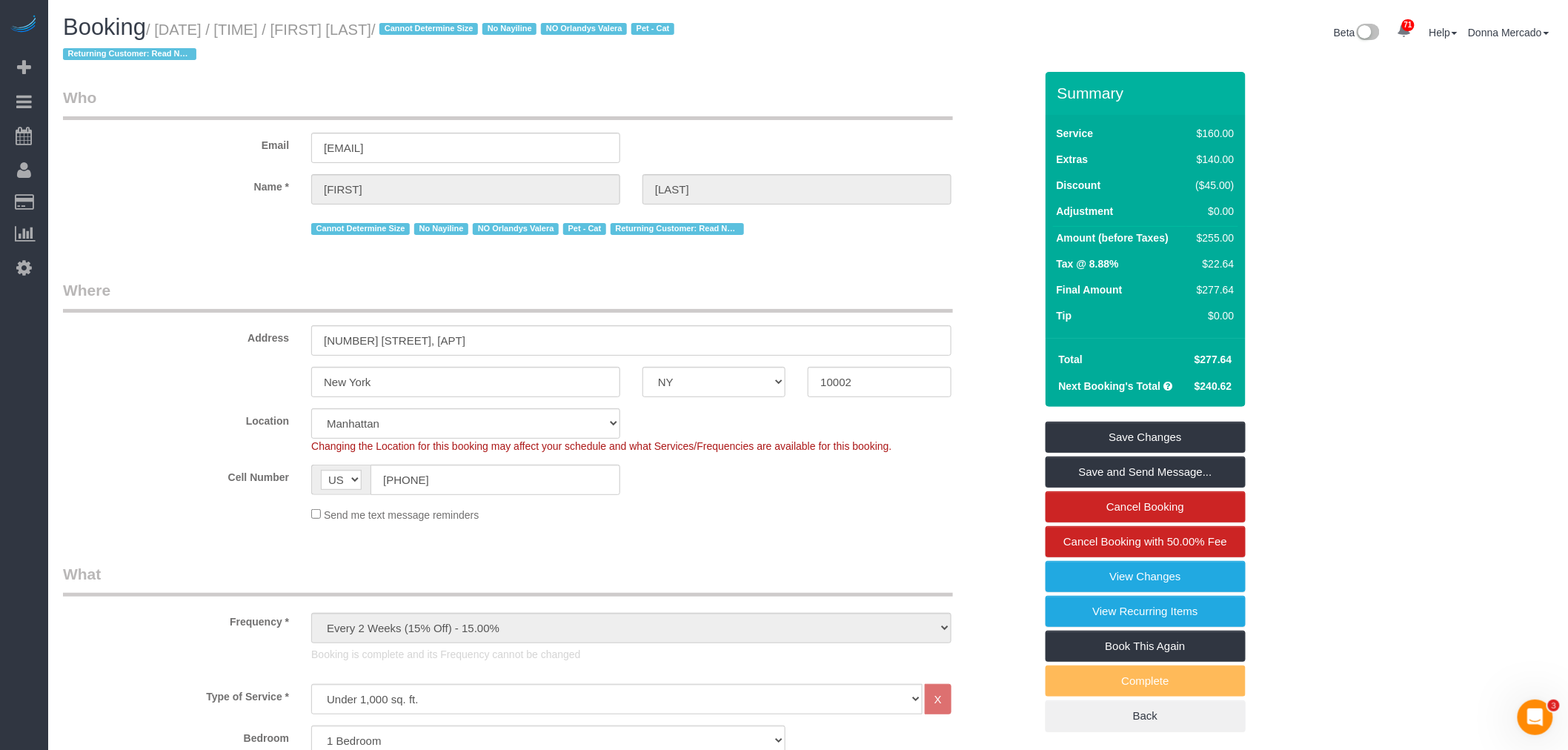 click on "Who" at bounding box center (508, 103) 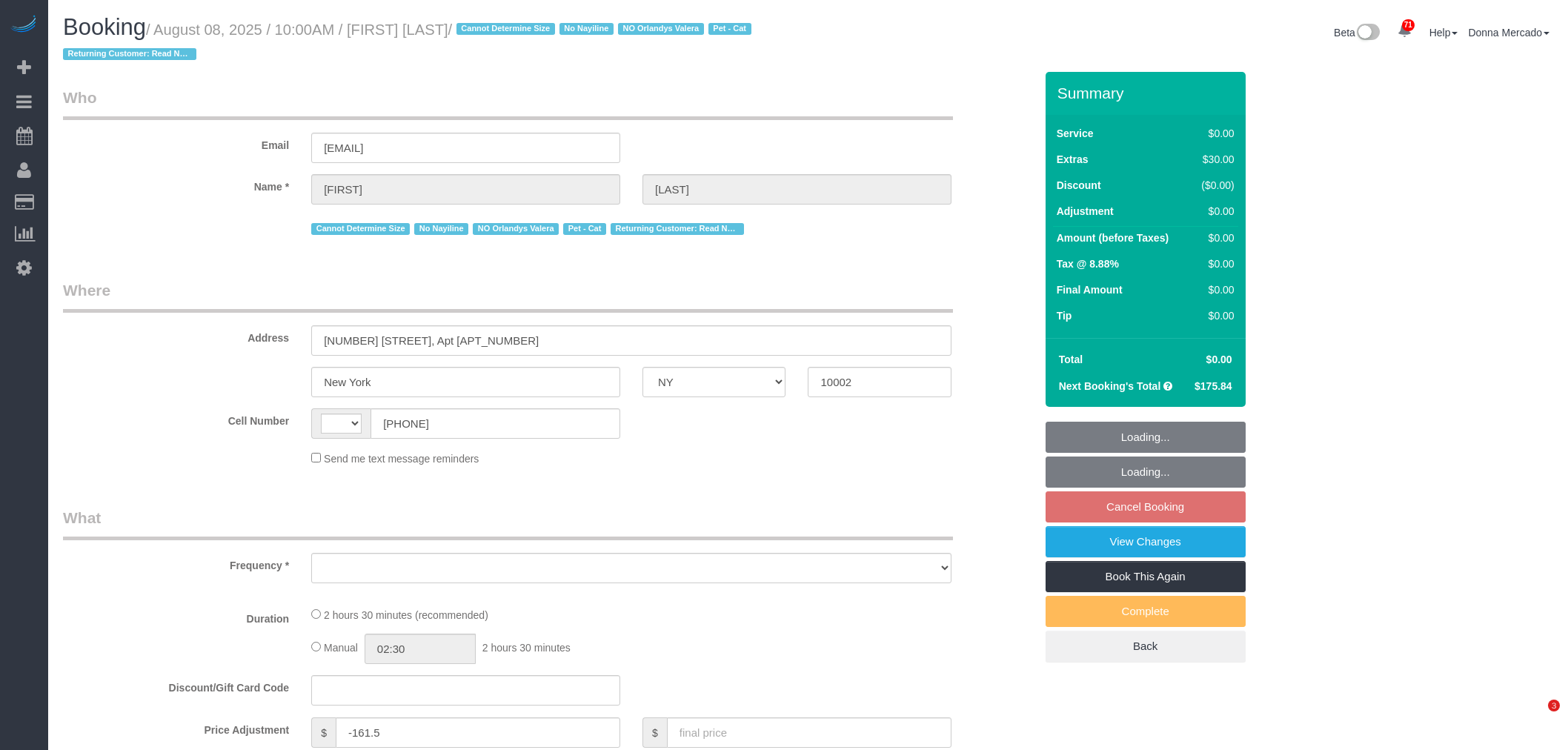 select on "NY" 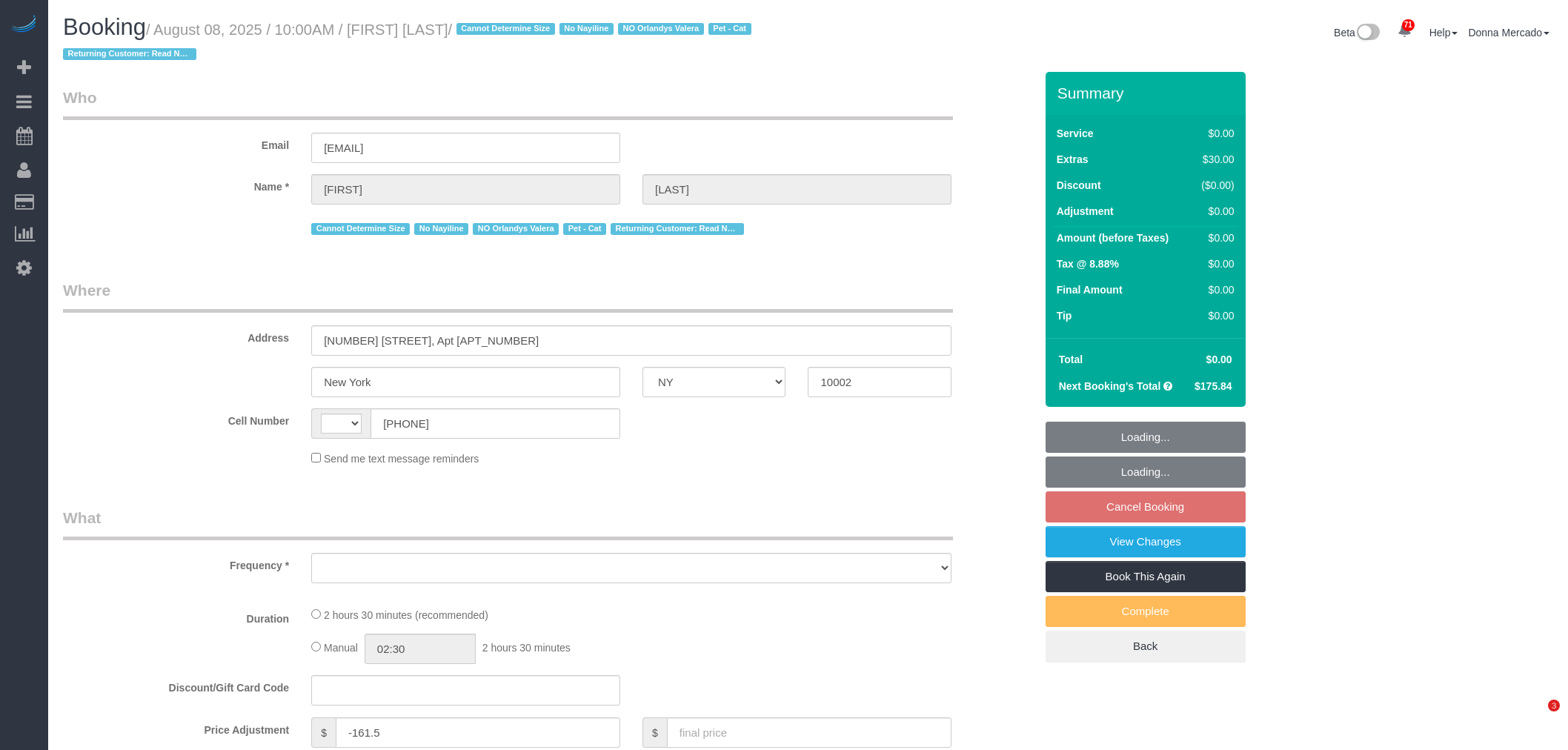 scroll, scrollTop: 247, scrollLeft: 0, axis: vertical 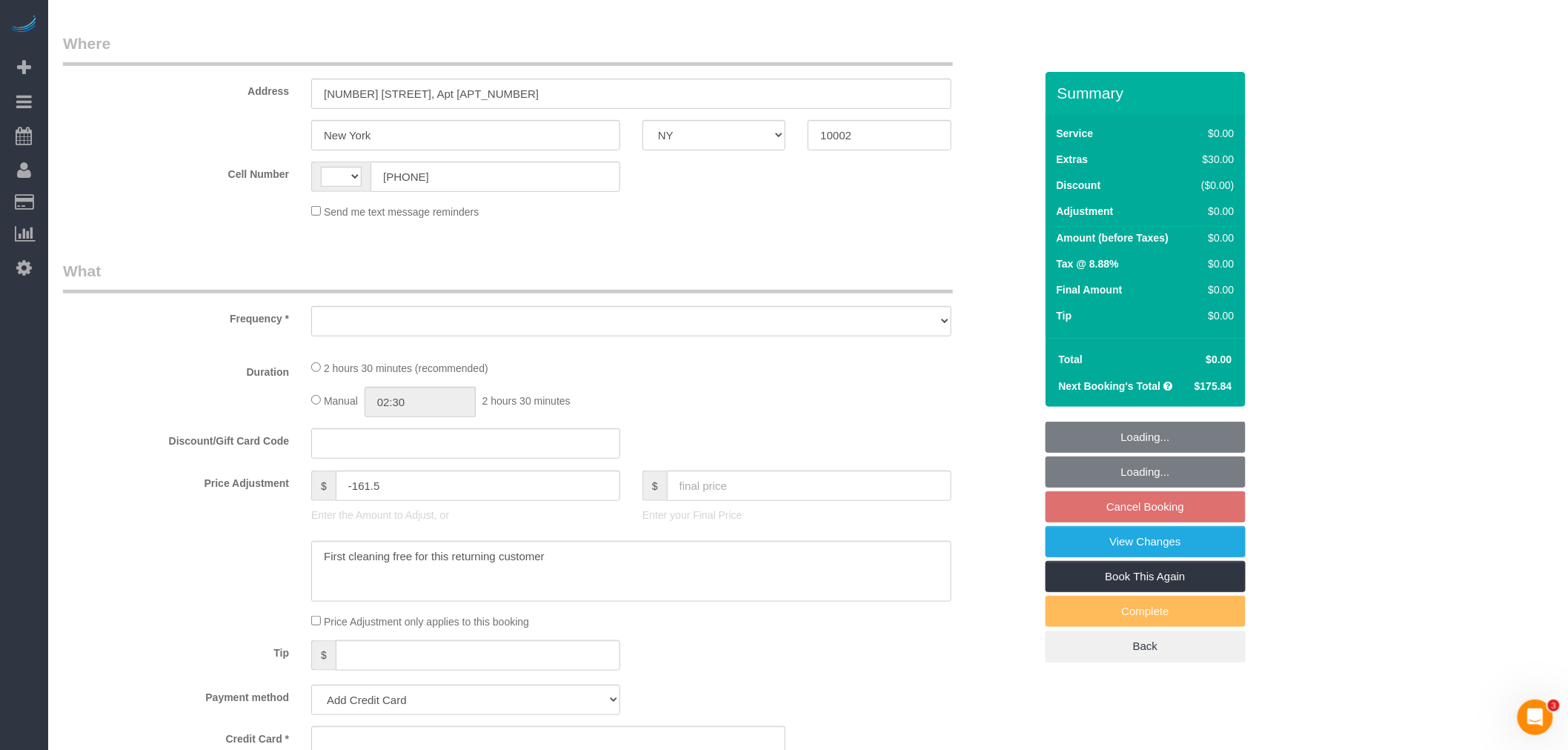 select on "string:US" 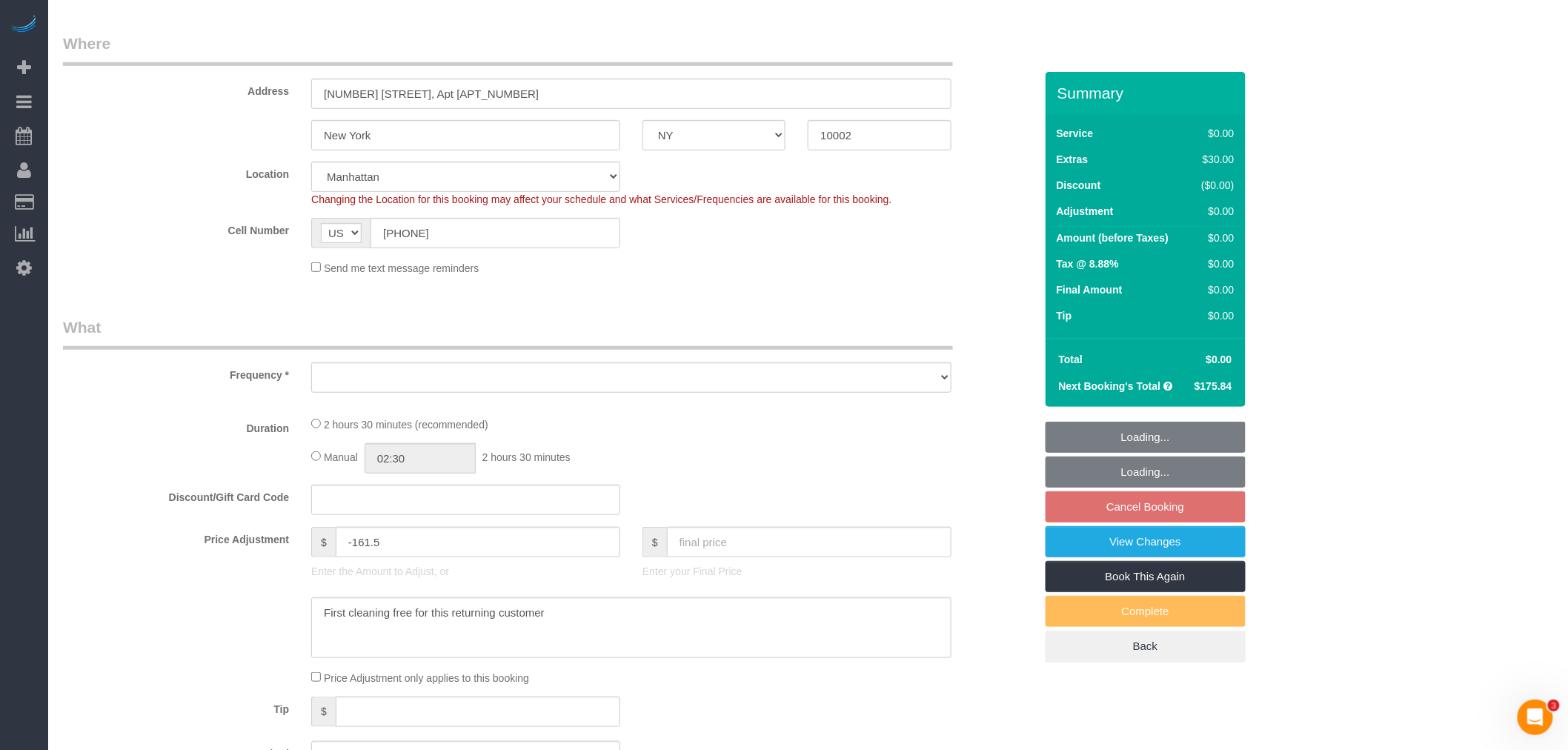 select on "object:1513" 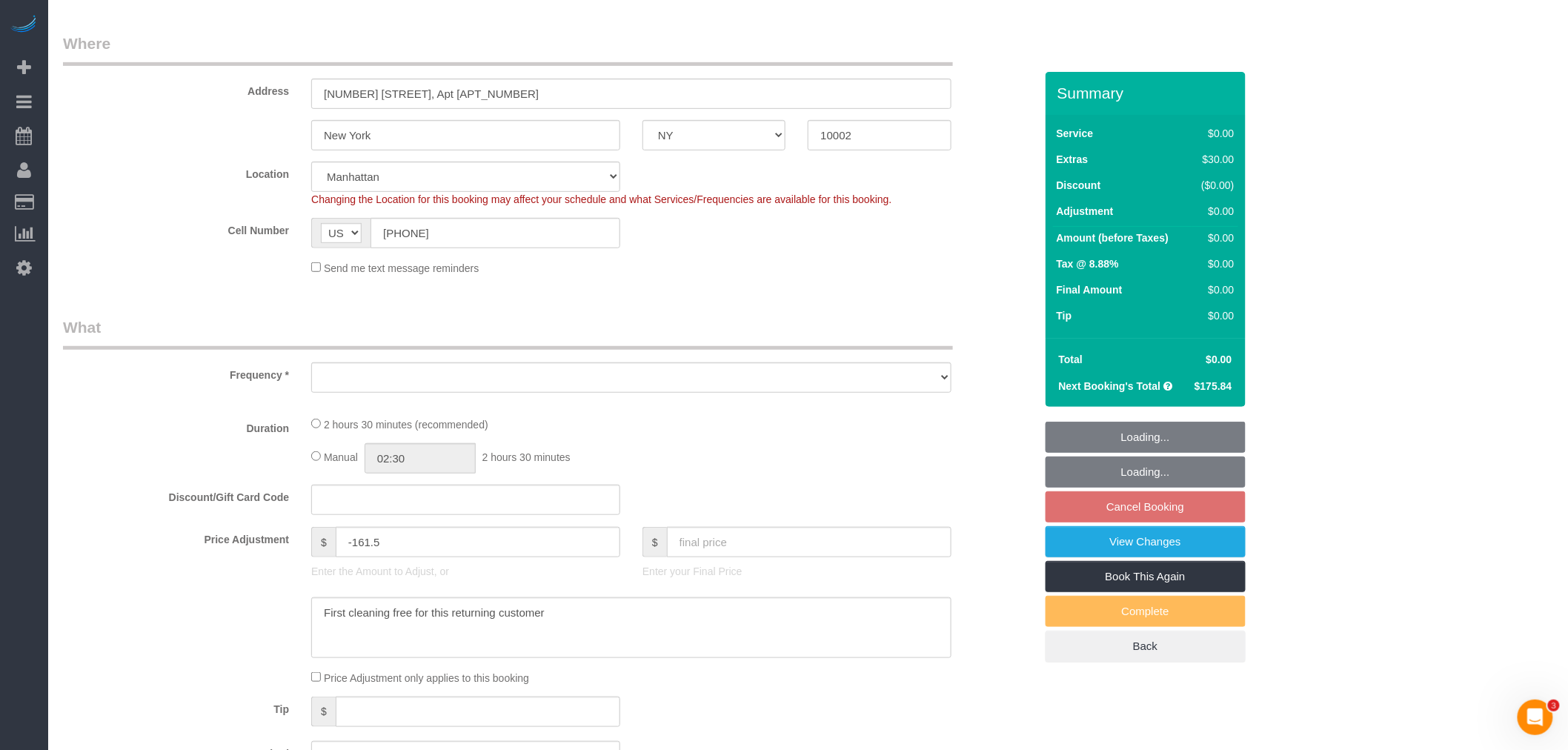 select on "1" 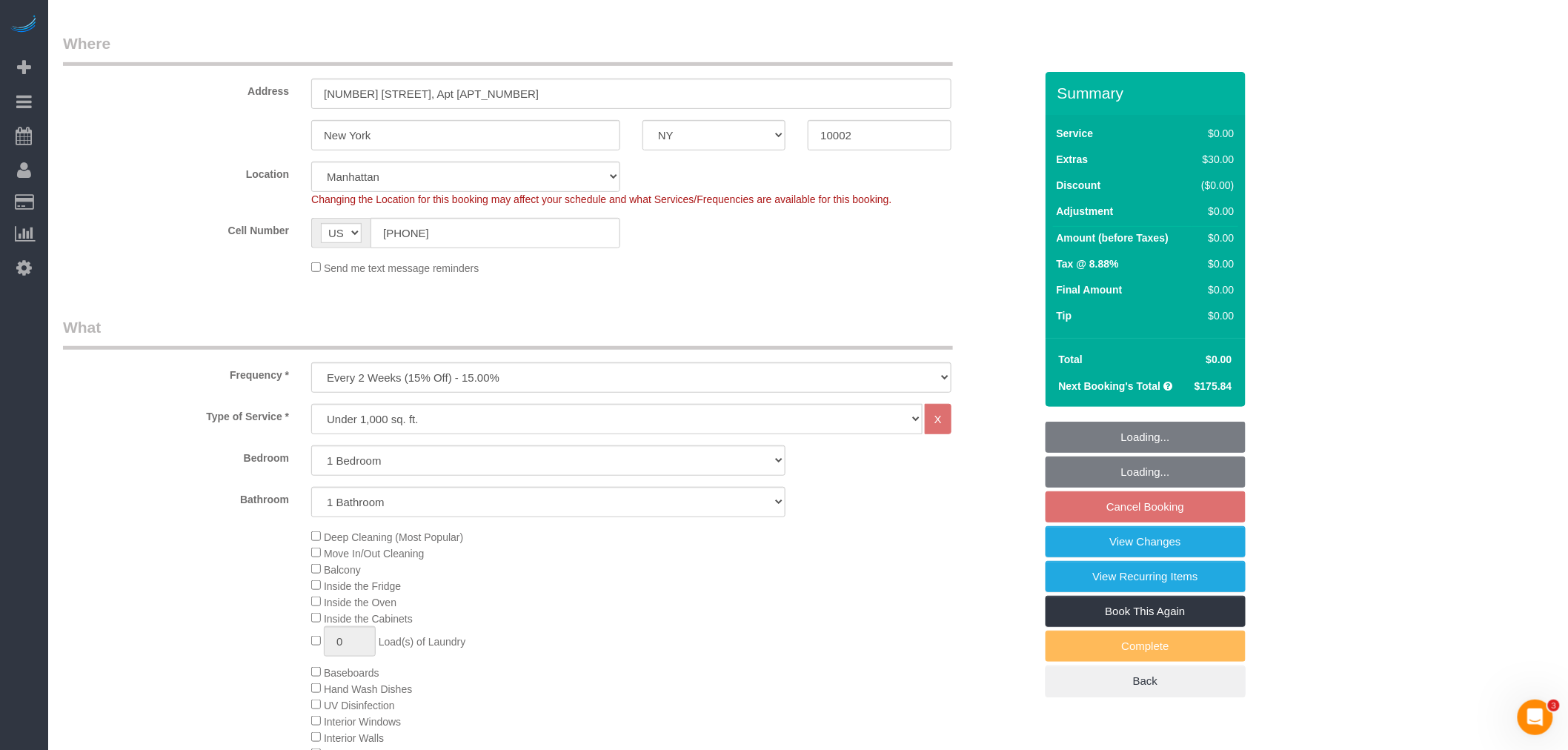 select on "1" 